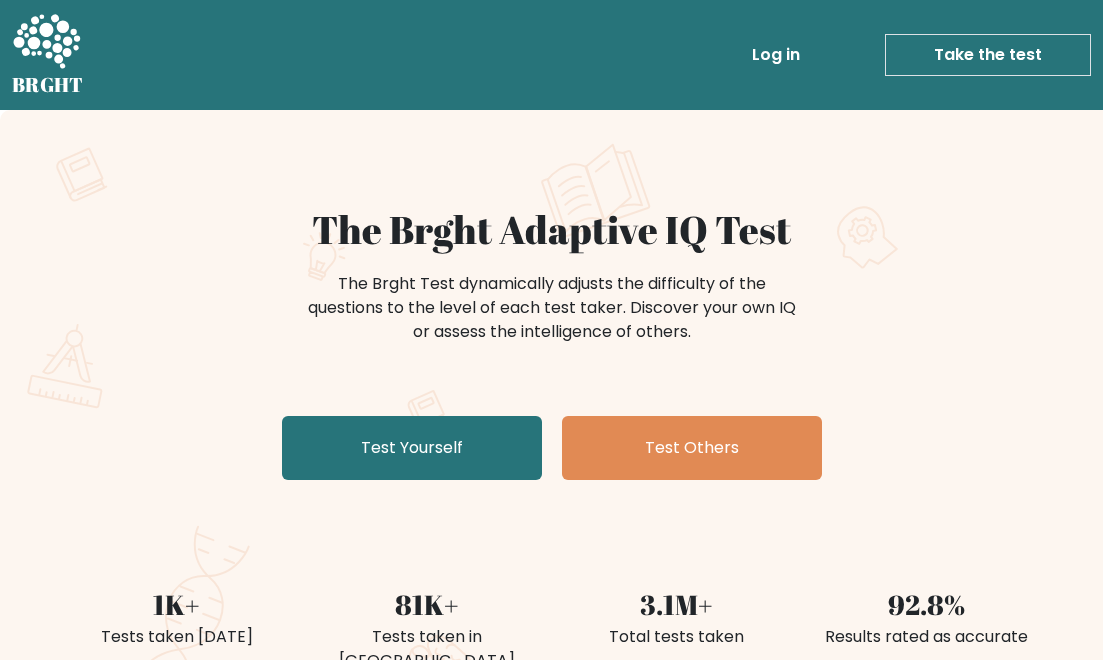scroll, scrollTop: 0, scrollLeft: 0, axis: both 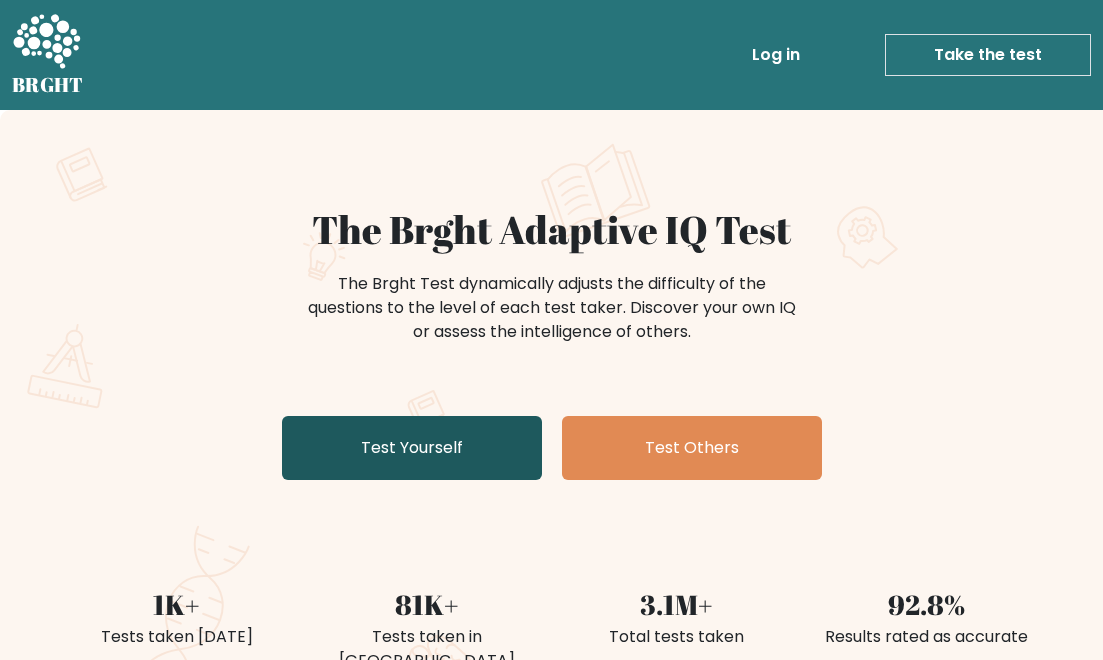 click on "Test Yourself" at bounding box center [412, 448] 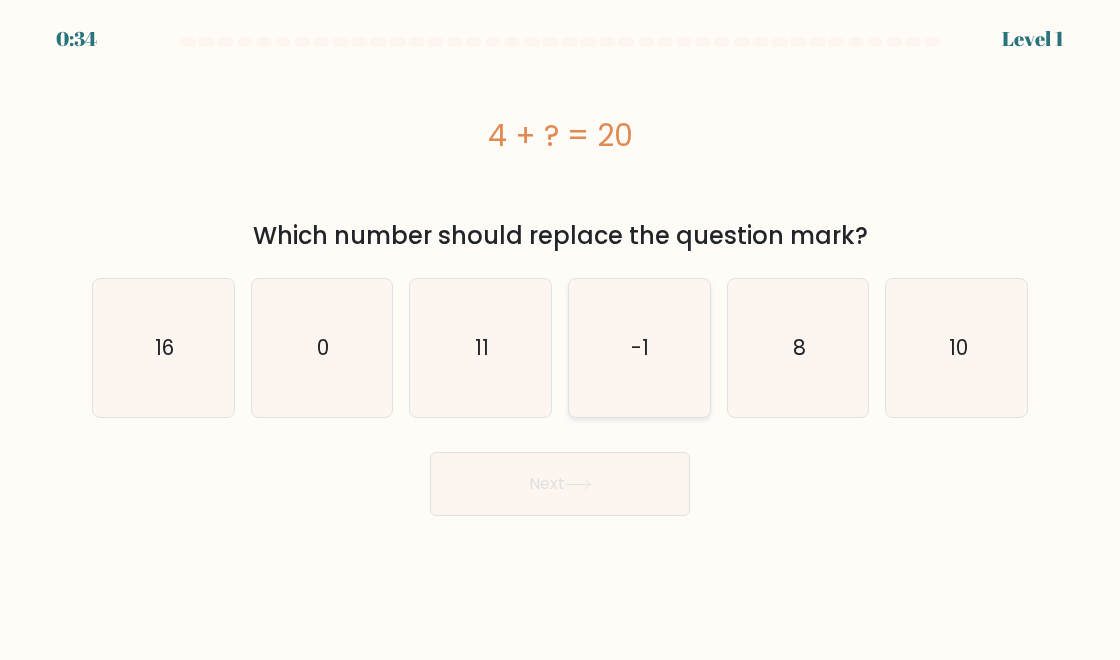 scroll, scrollTop: 0, scrollLeft: 0, axis: both 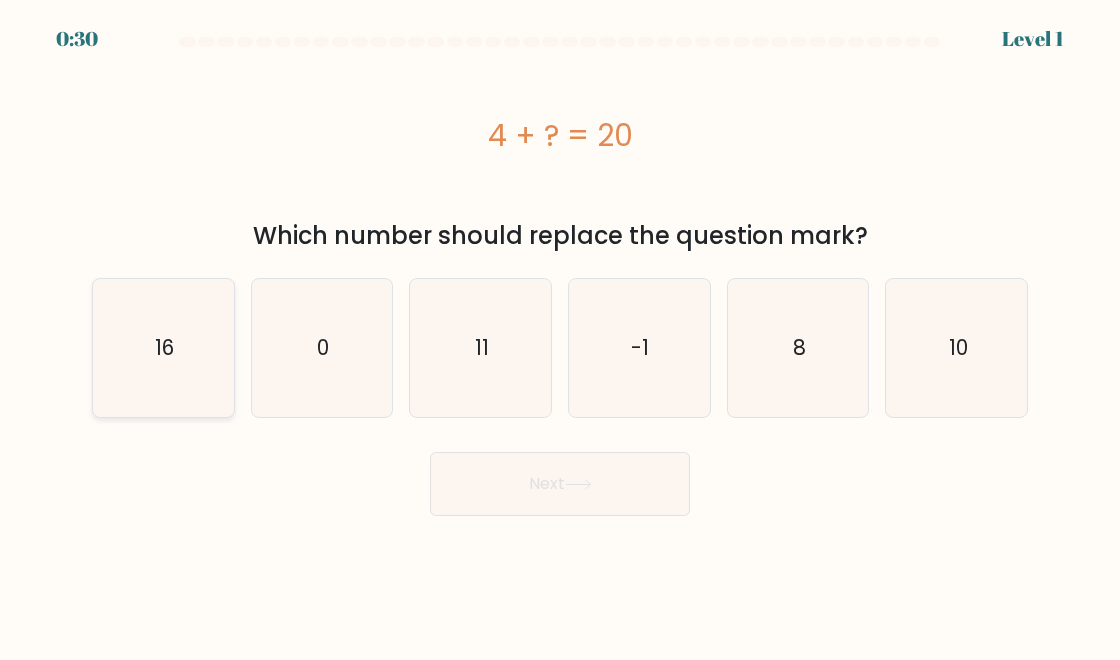 click on "16" 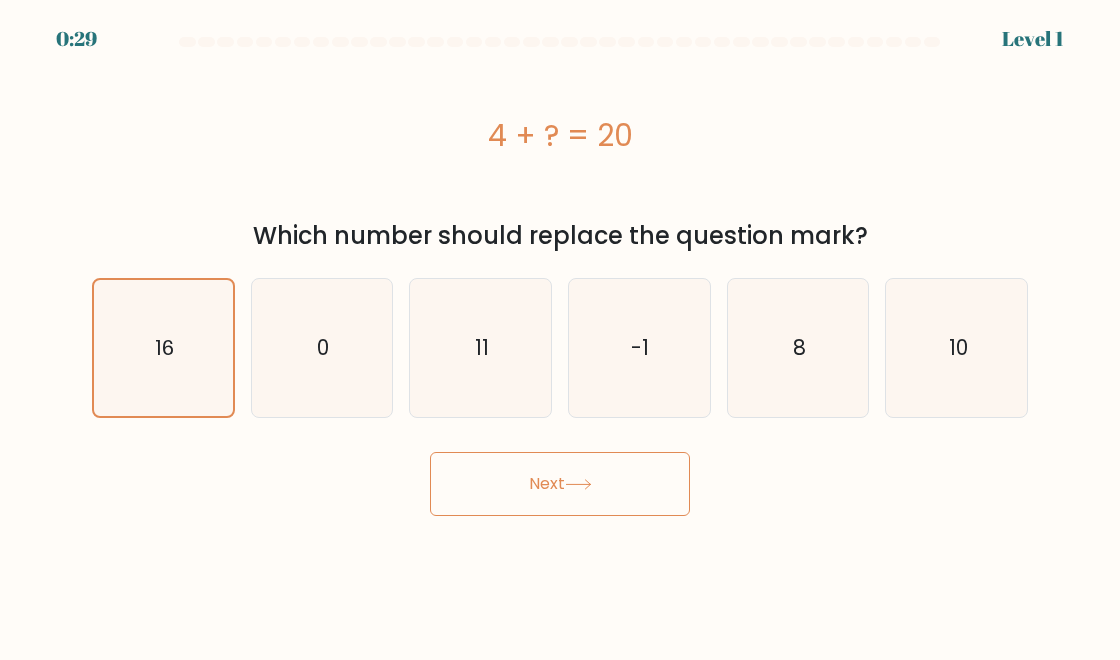 click on "Next" at bounding box center (560, 484) 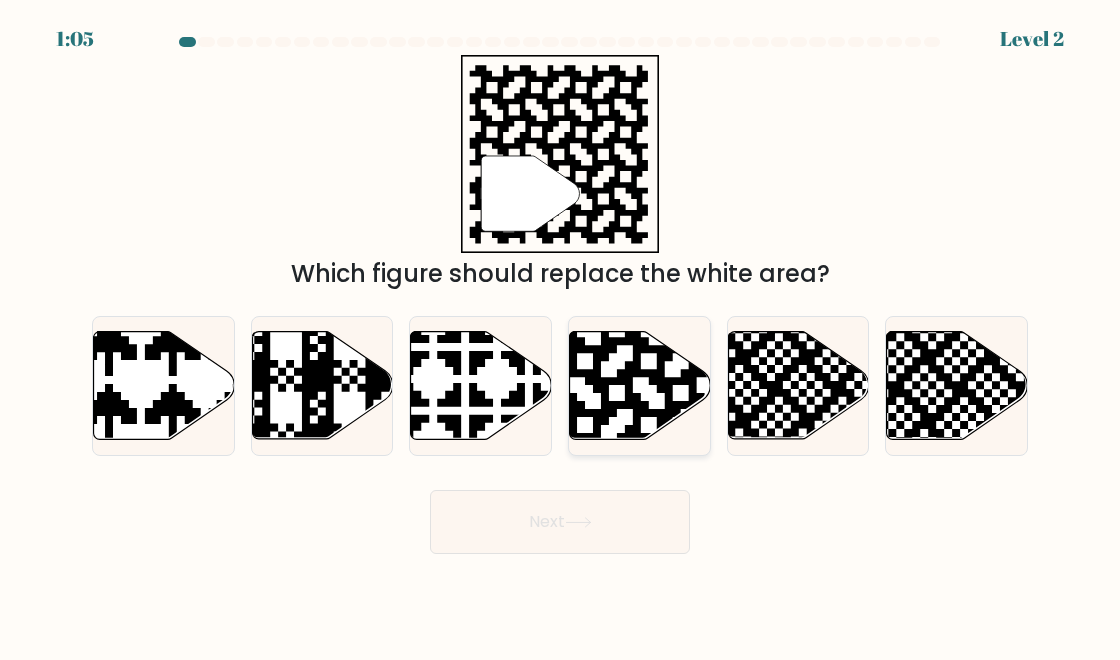 click 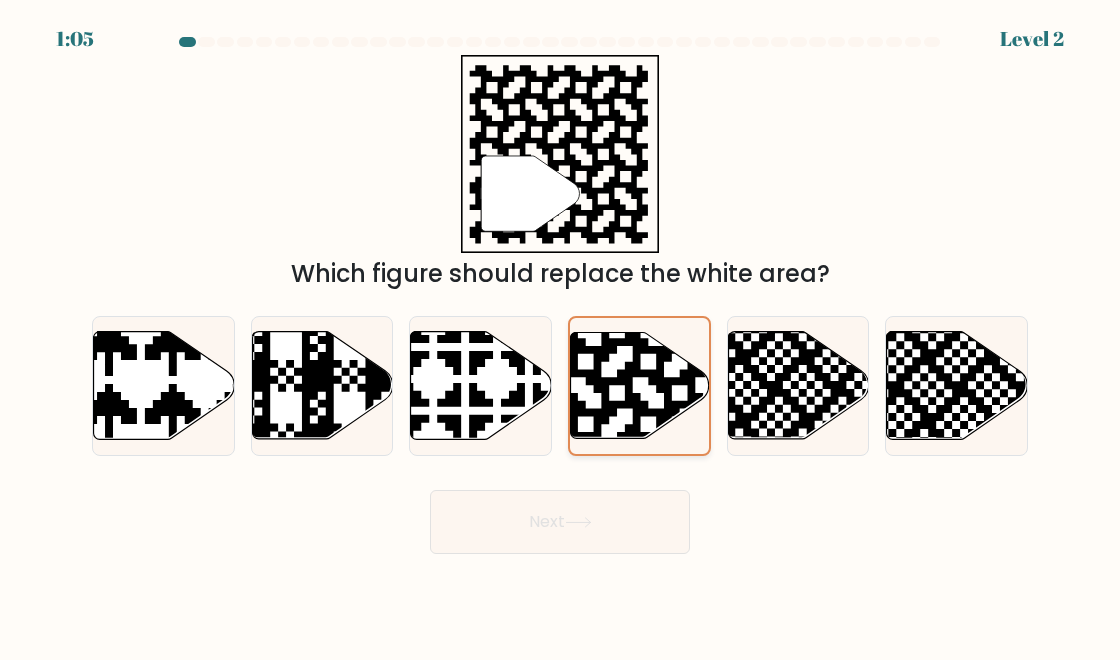 click 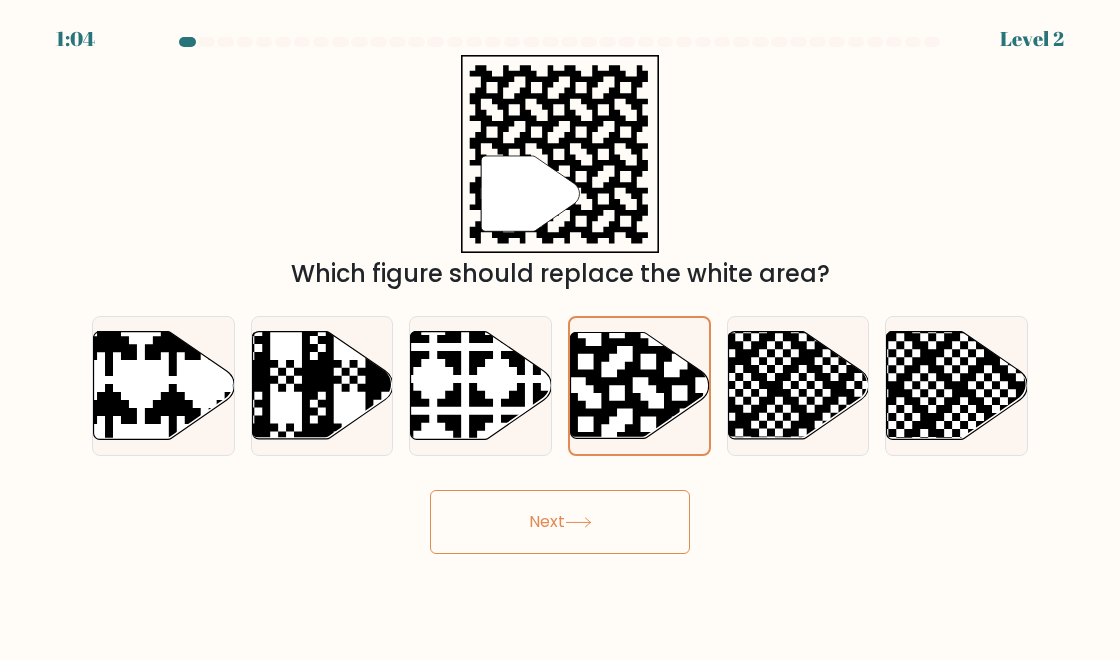 click 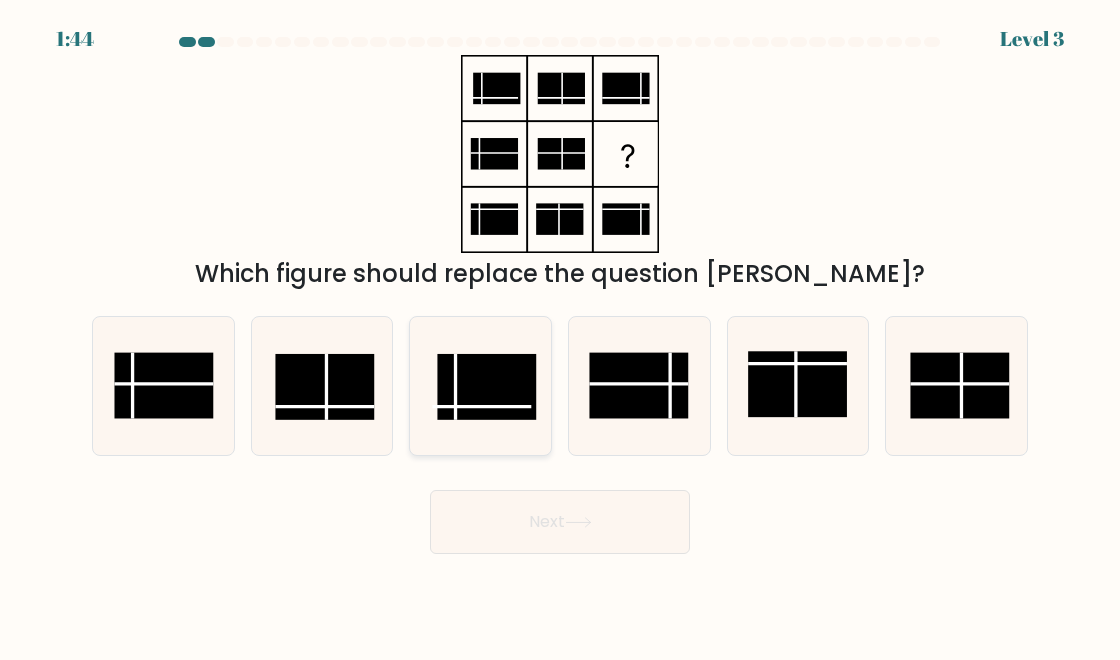 drag, startPoint x: 570, startPoint y: 479, endPoint x: 468, endPoint y: 318, distance: 190.59119 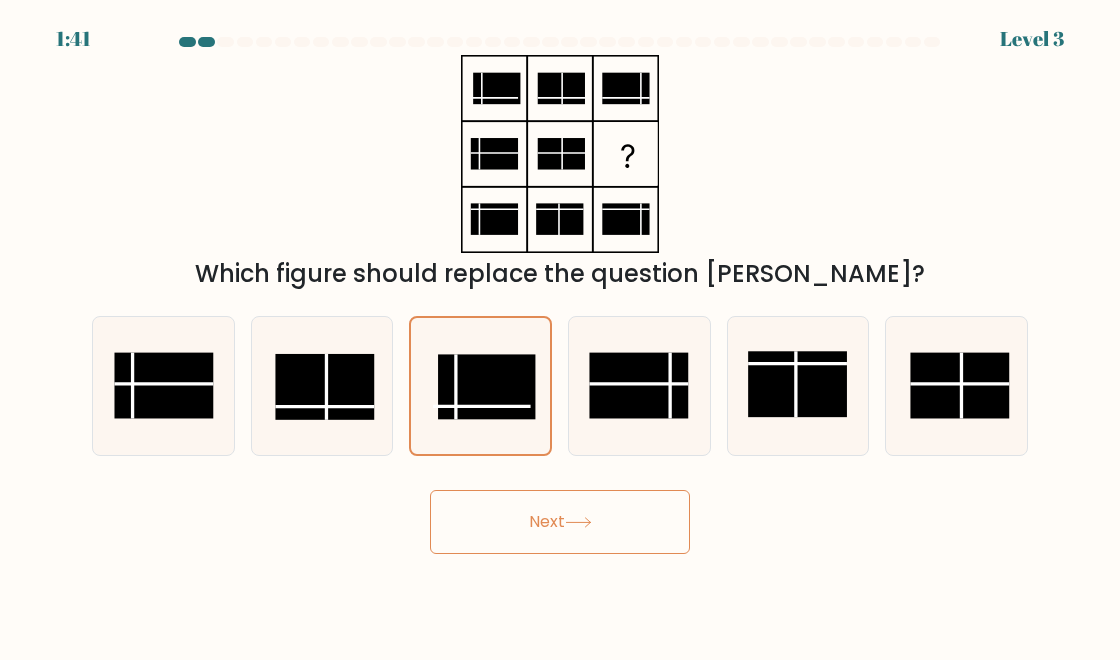 click on "Next" at bounding box center (560, 517) 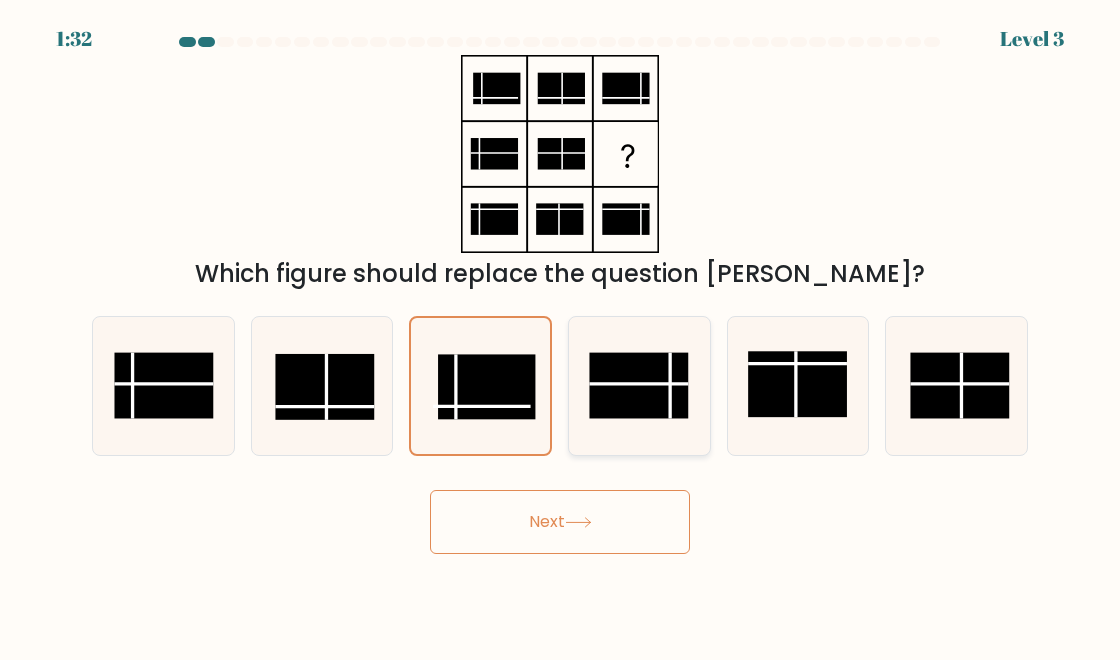 click 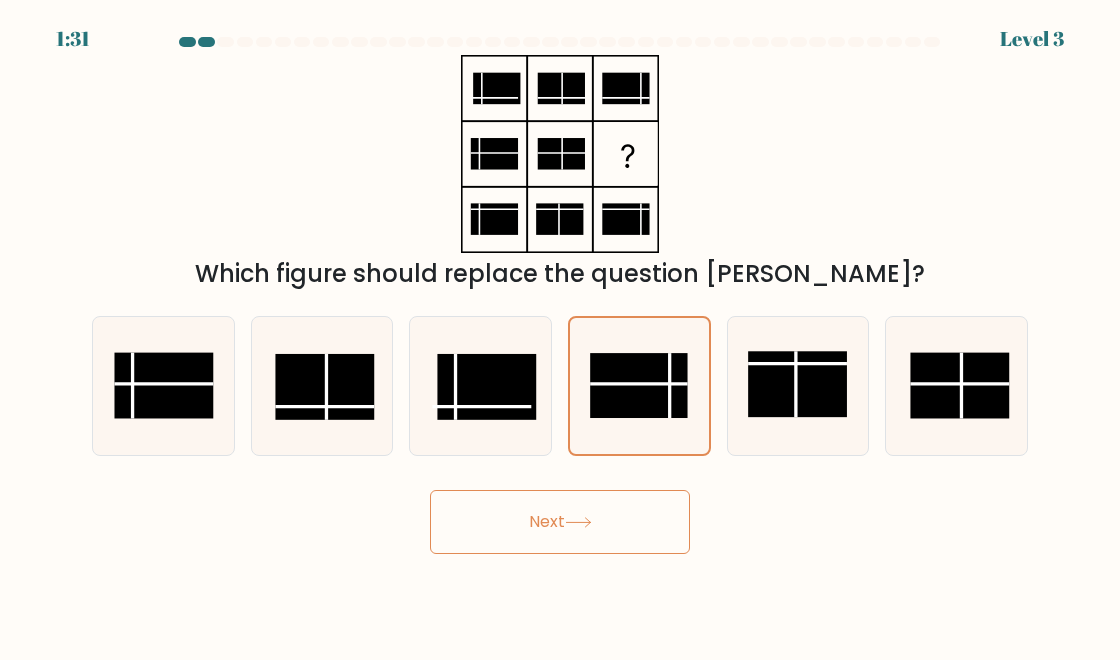 click on "1:31
Level 3" at bounding box center (560, 330) 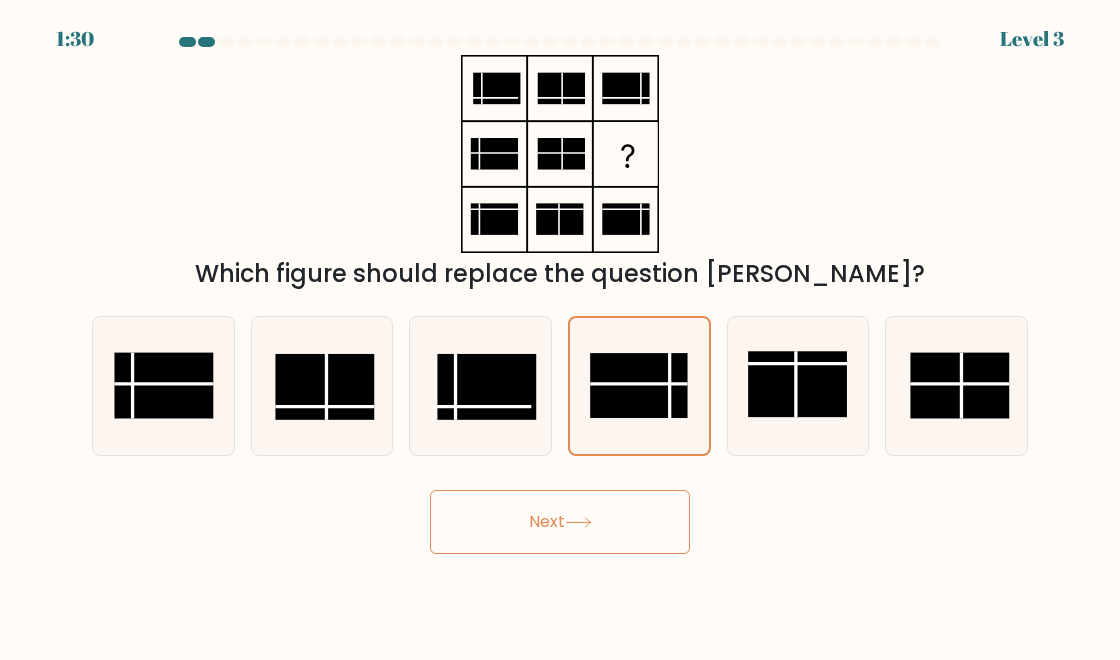 click on "Next" at bounding box center (560, 522) 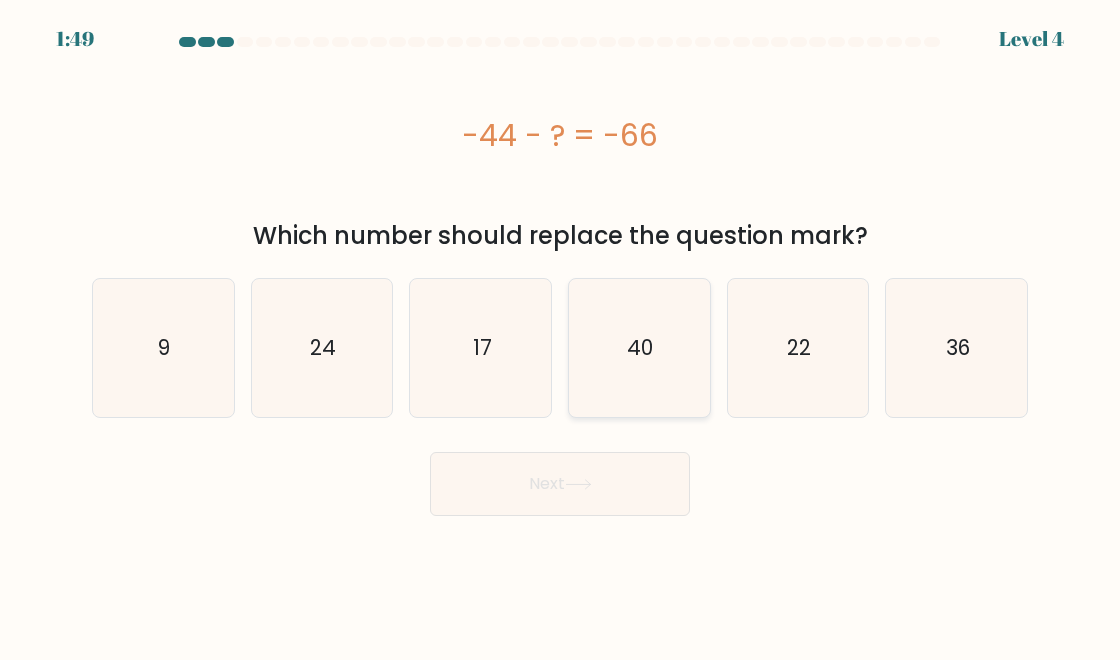 click on "40" 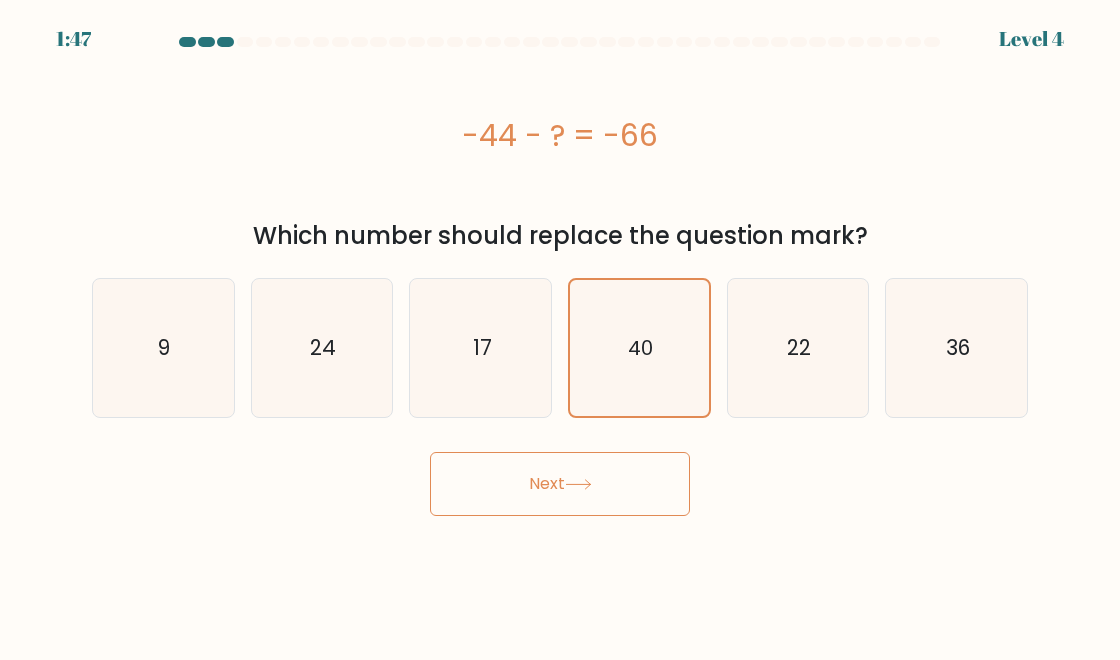 click on "Next" at bounding box center [560, 479] 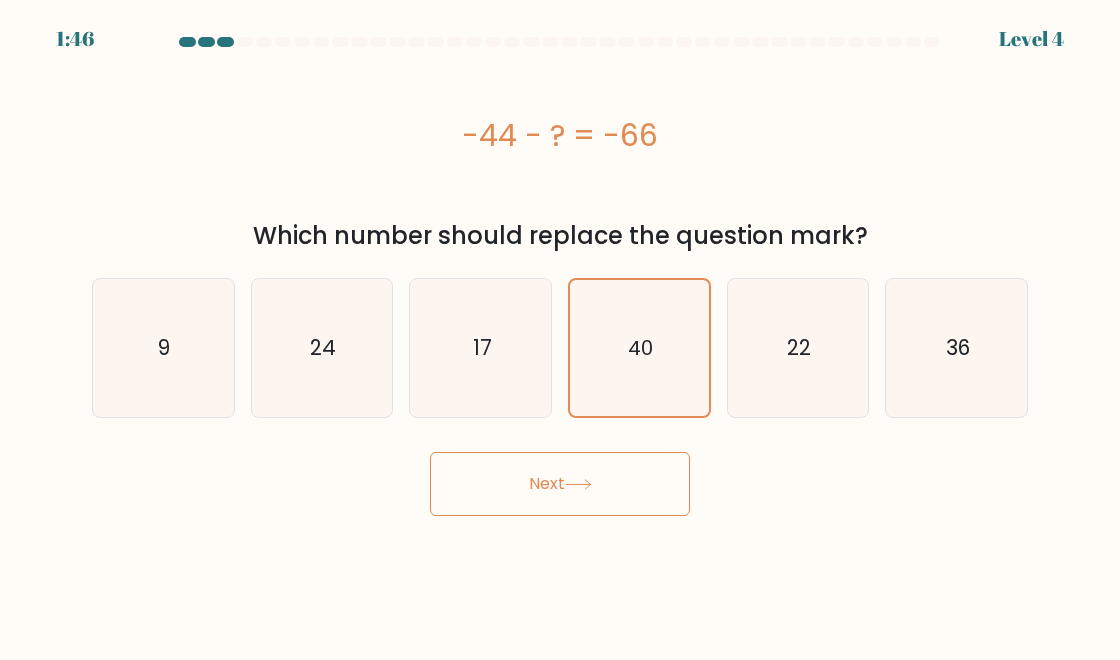 click on "Next" at bounding box center (560, 484) 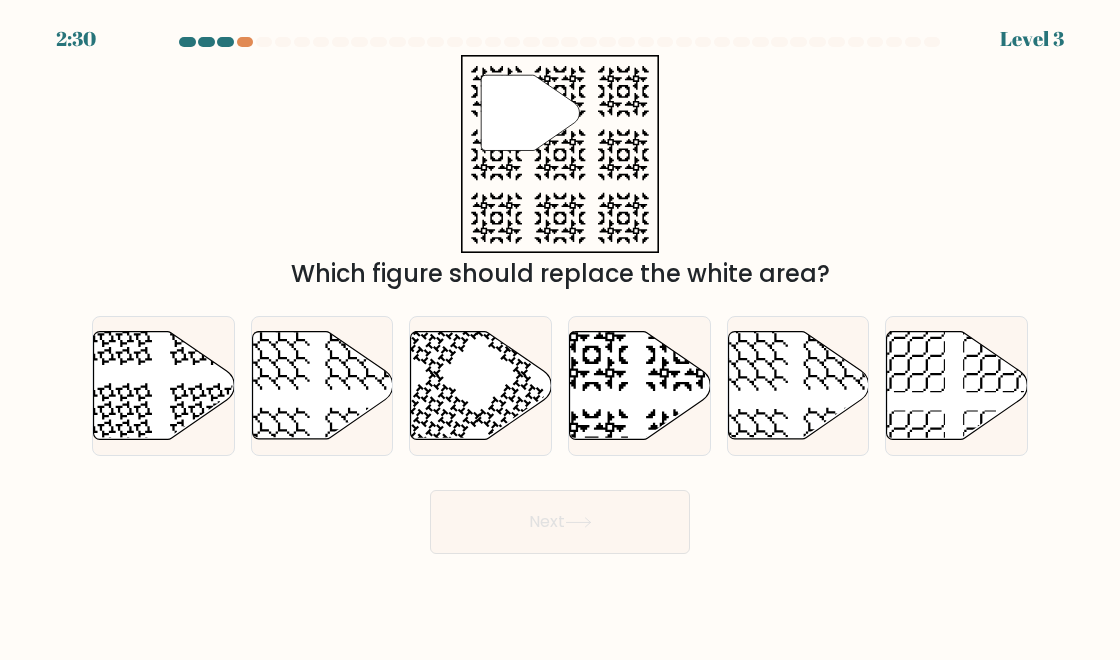 click at bounding box center [560, 295] 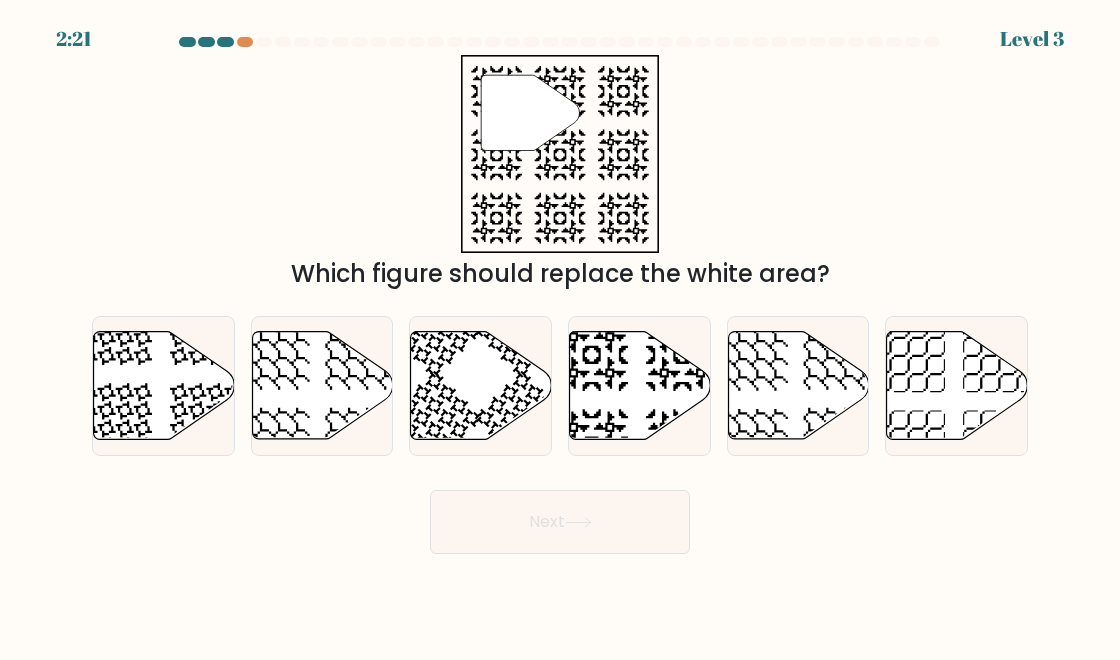 click on "Which figure should replace the white area?" at bounding box center [560, 274] 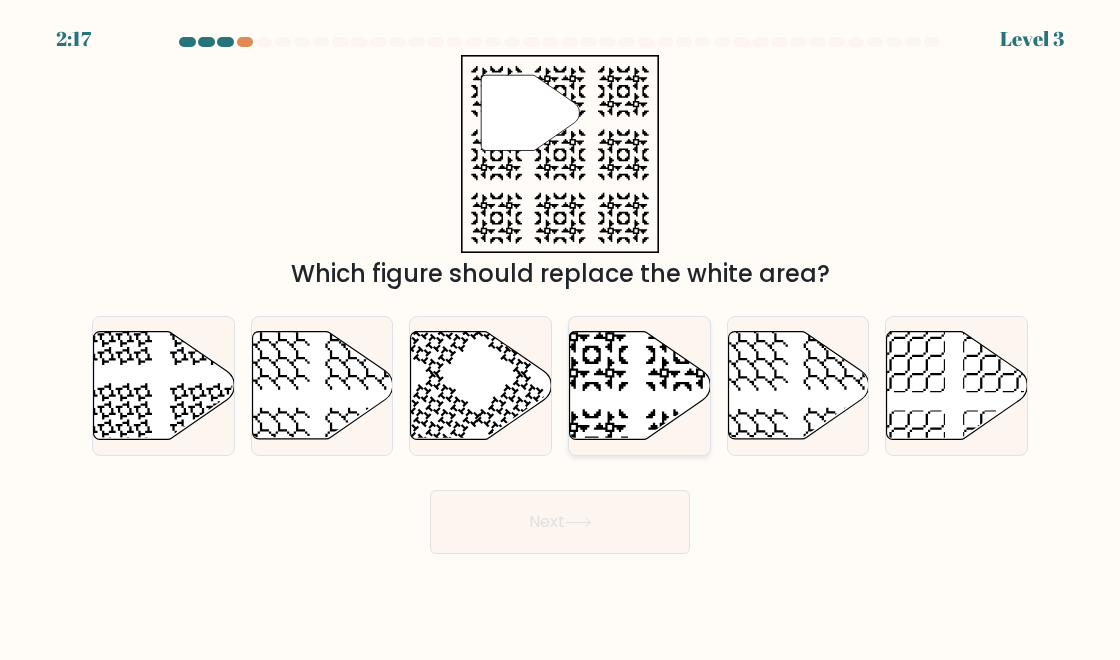click 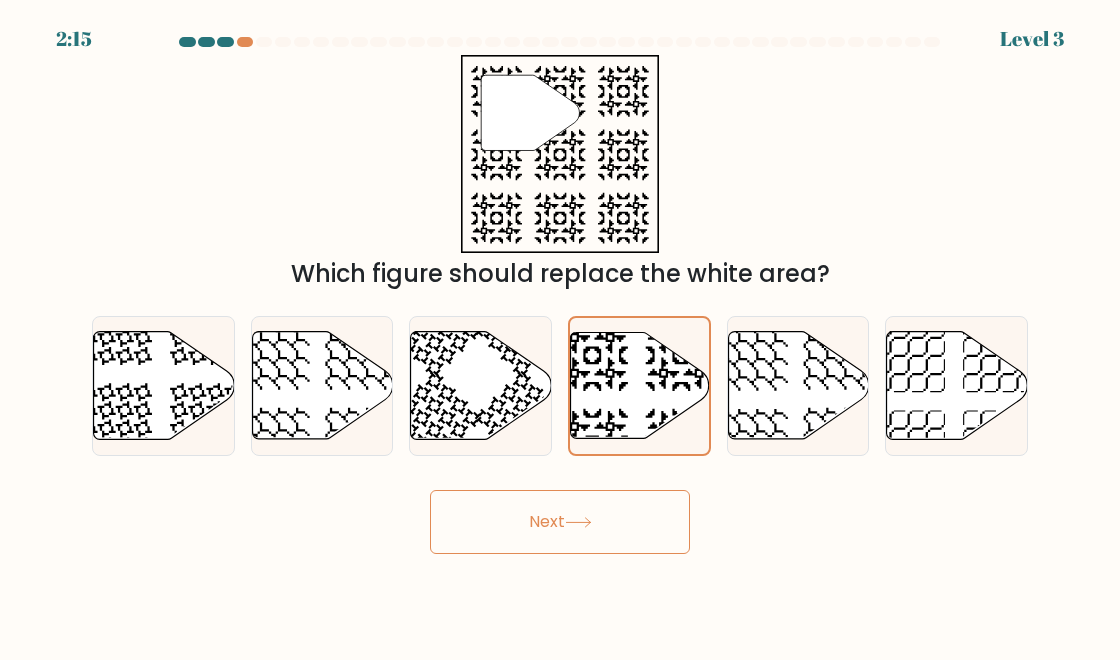 click on "Next" at bounding box center (560, 517) 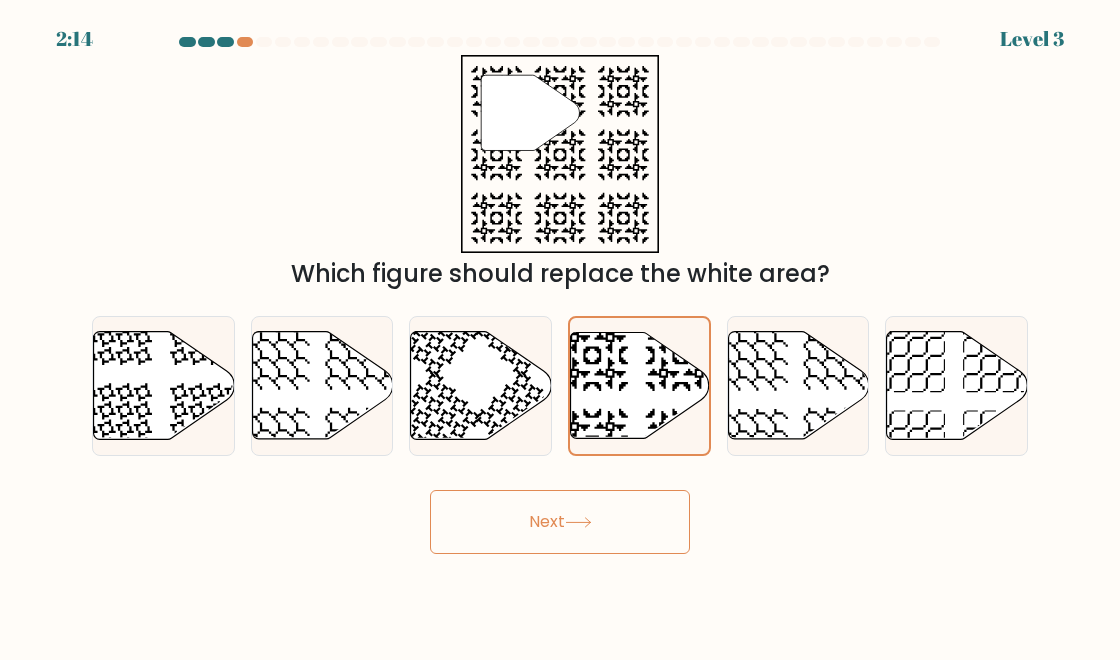 click on "Next" at bounding box center [560, 522] 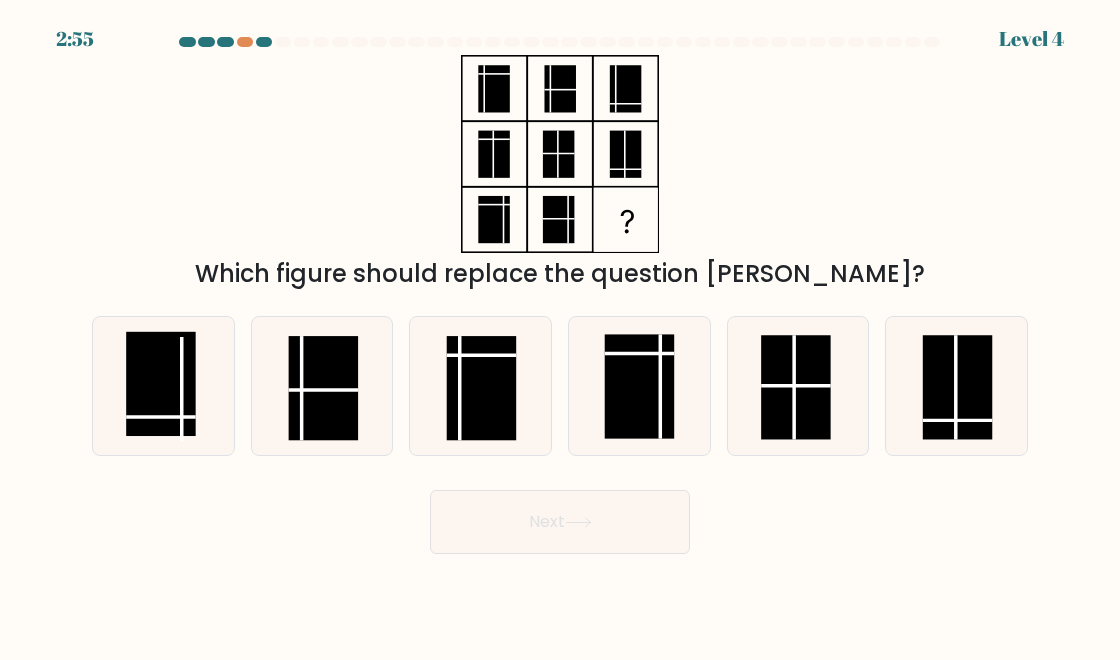 click on "Next" at bounding box center [560, 522] 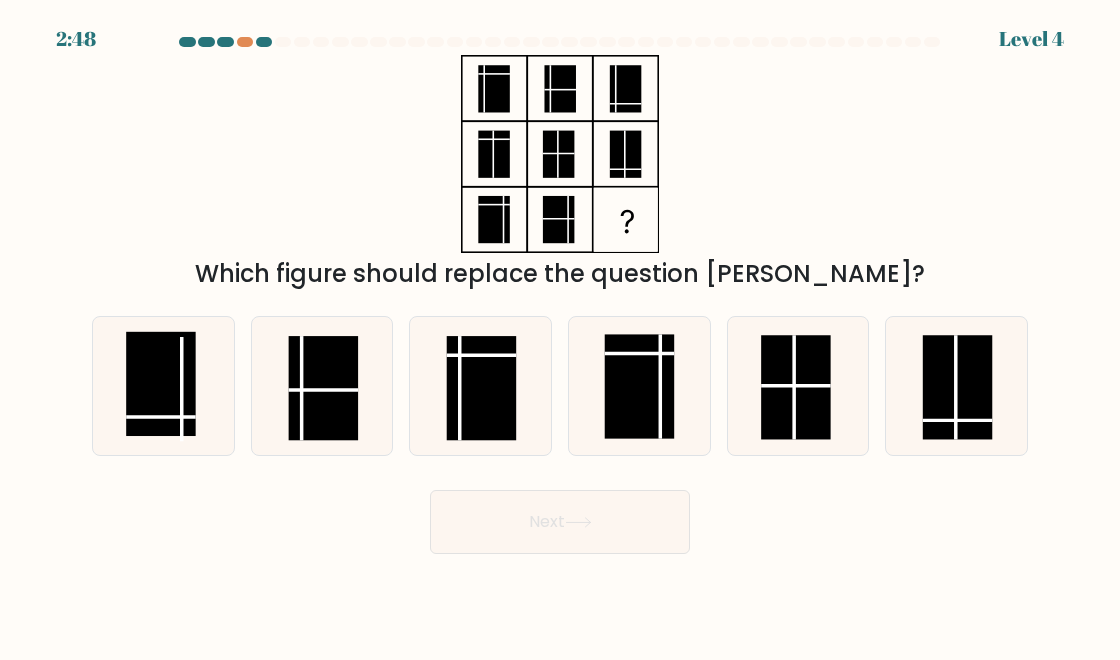 click on "Which figure should replace the question [PERSON_NAME]?" at bounding box center (560, 173) 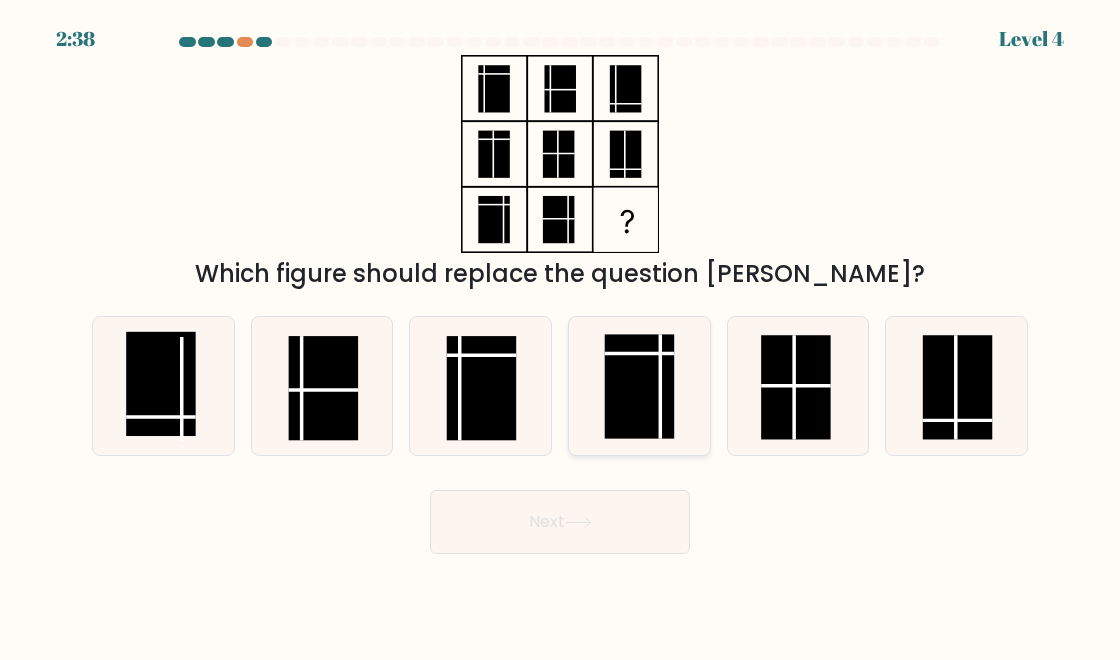 click 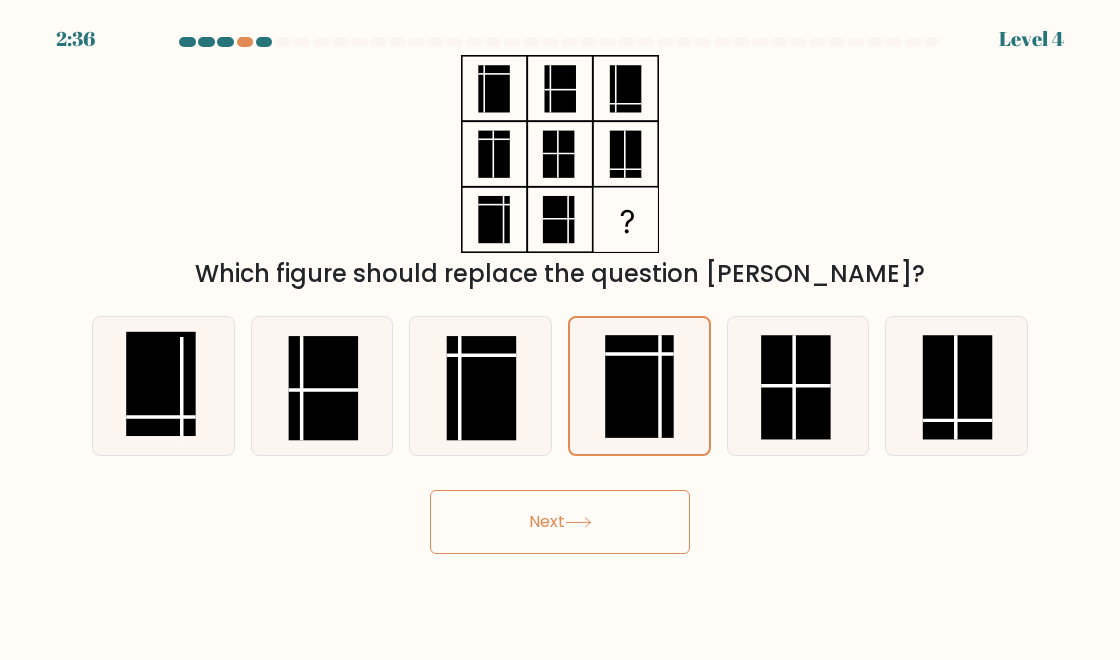 click on "Next" at bounding box center (560, 522) 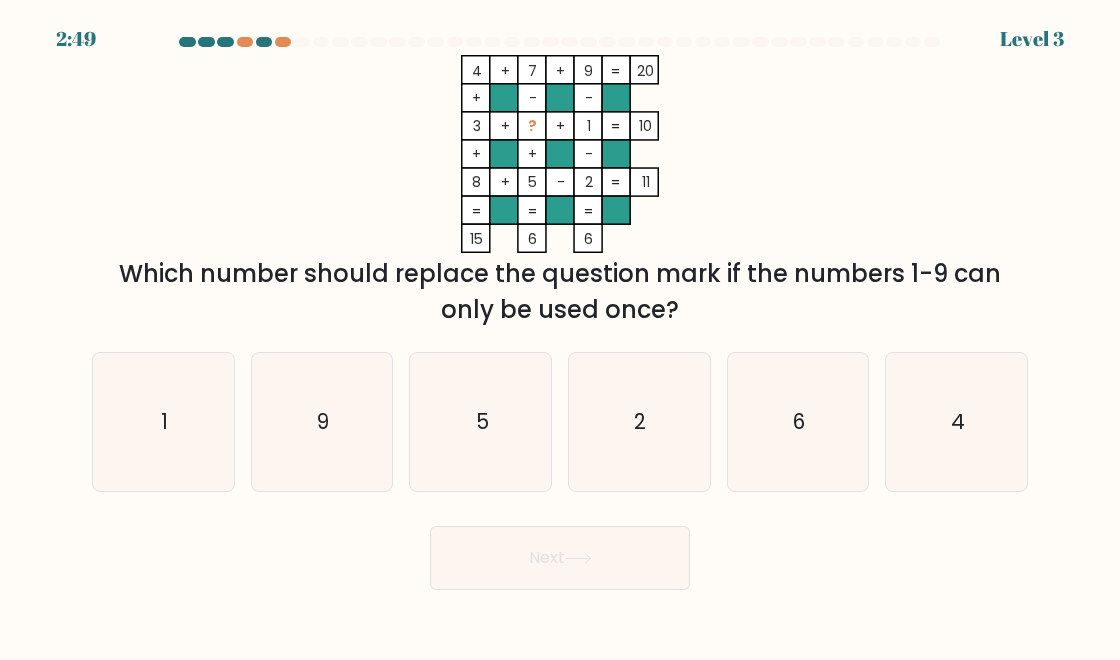 type 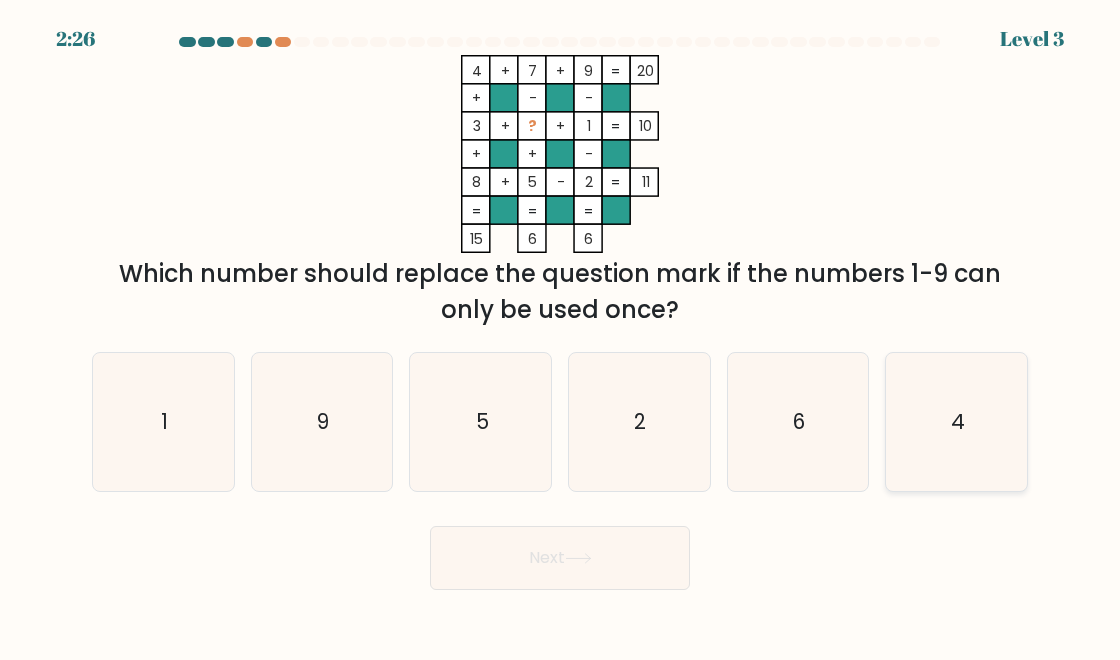 click on "4" 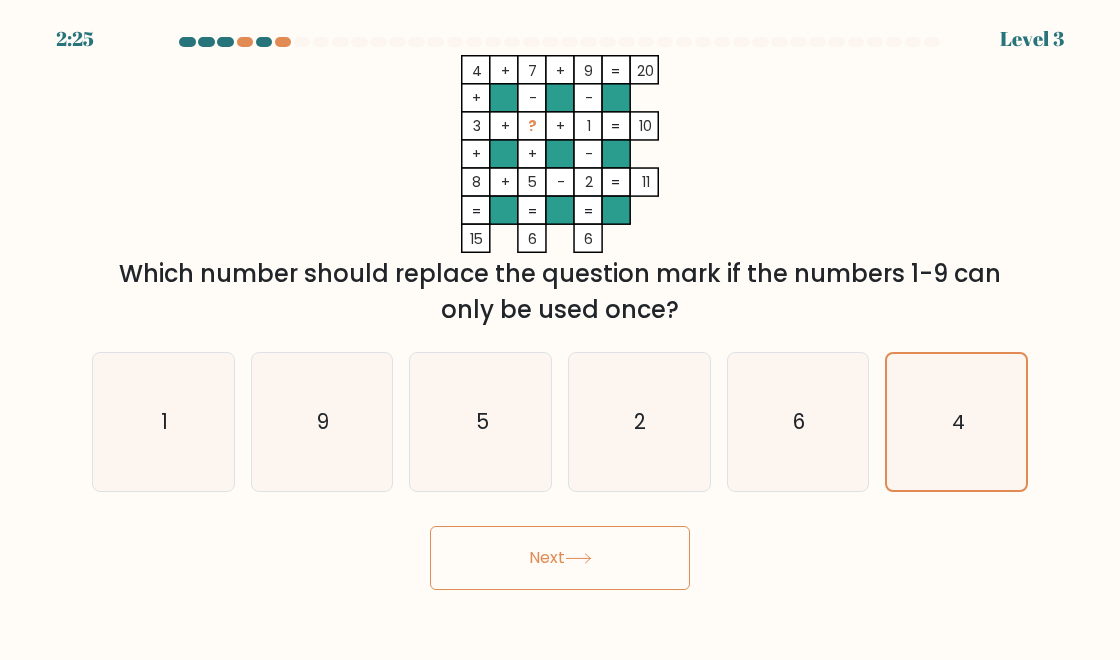 click 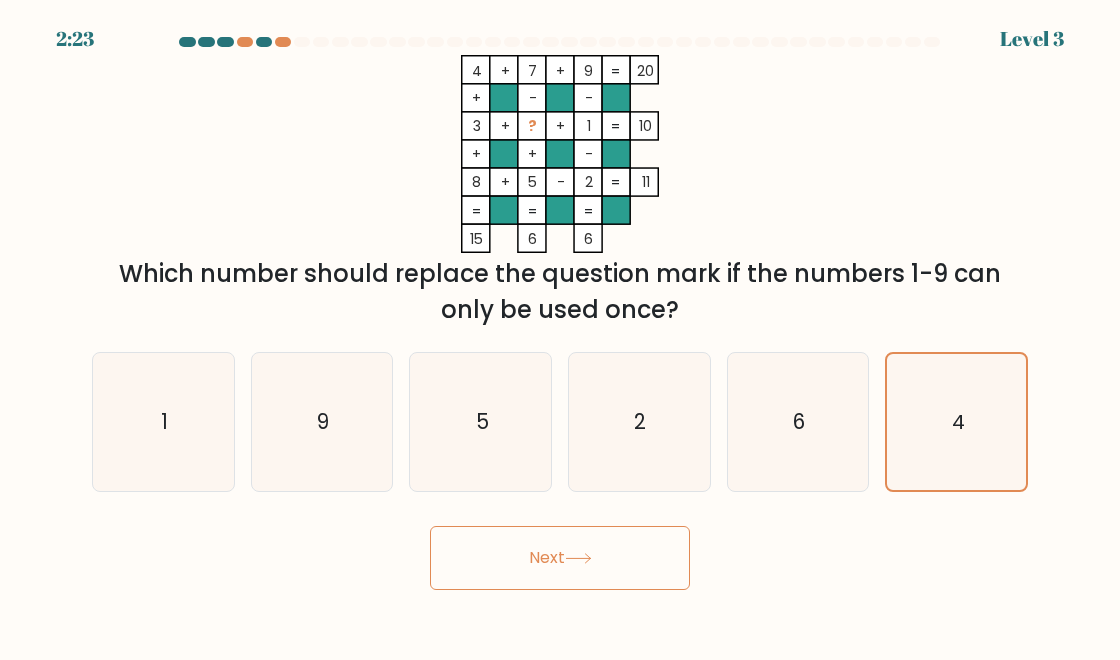 click 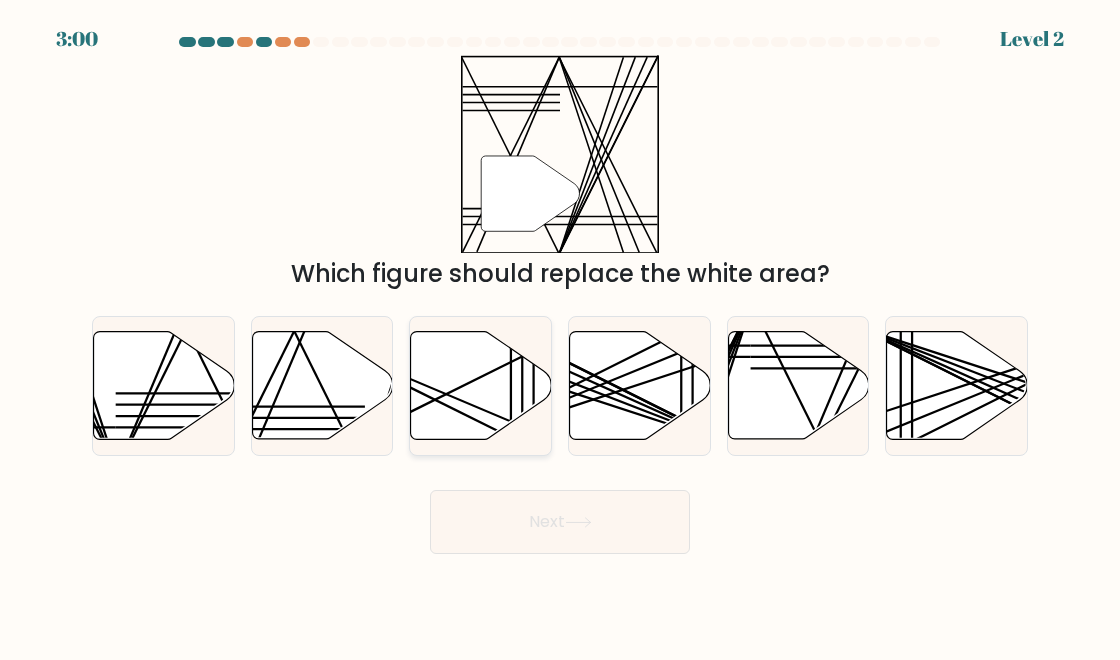 click 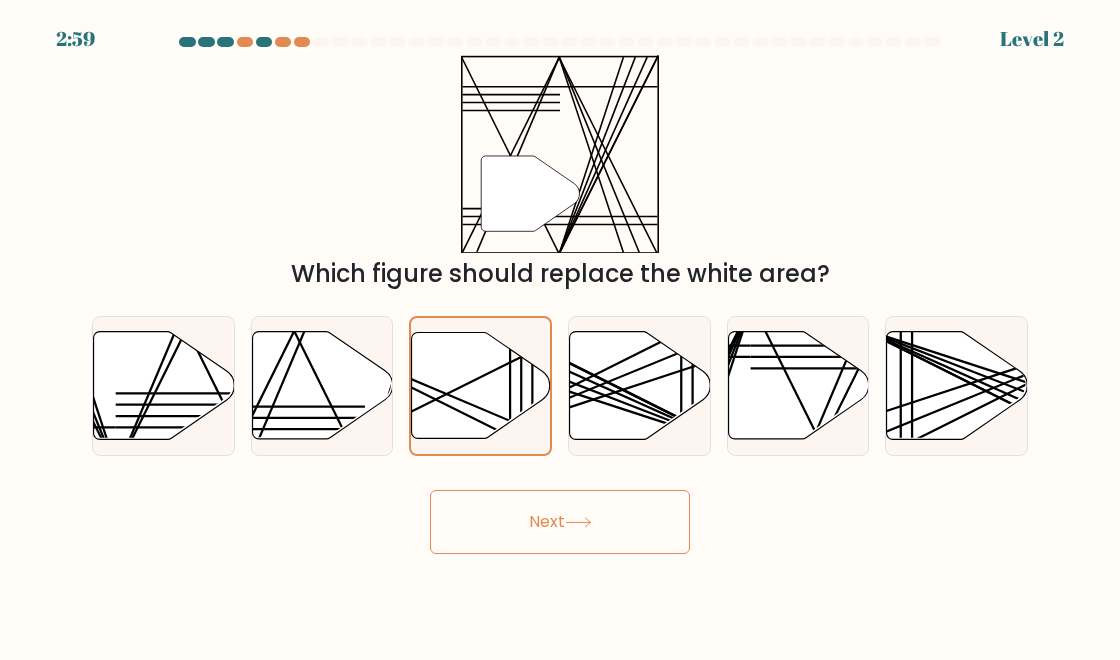 click on "Next" at bounding box center [560, 522] 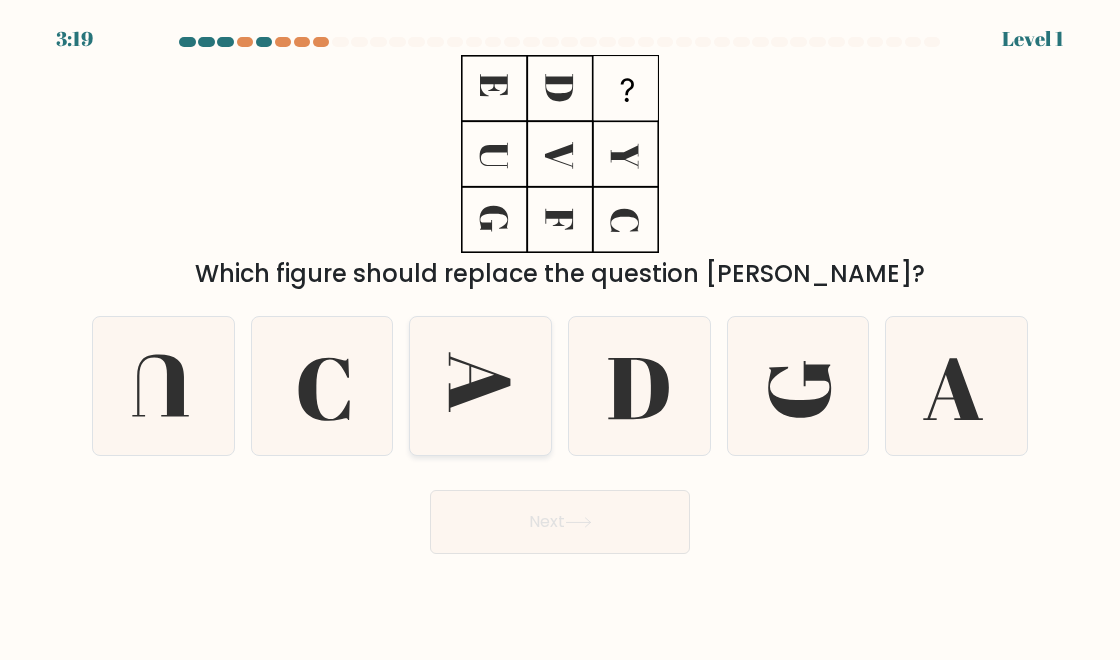 click 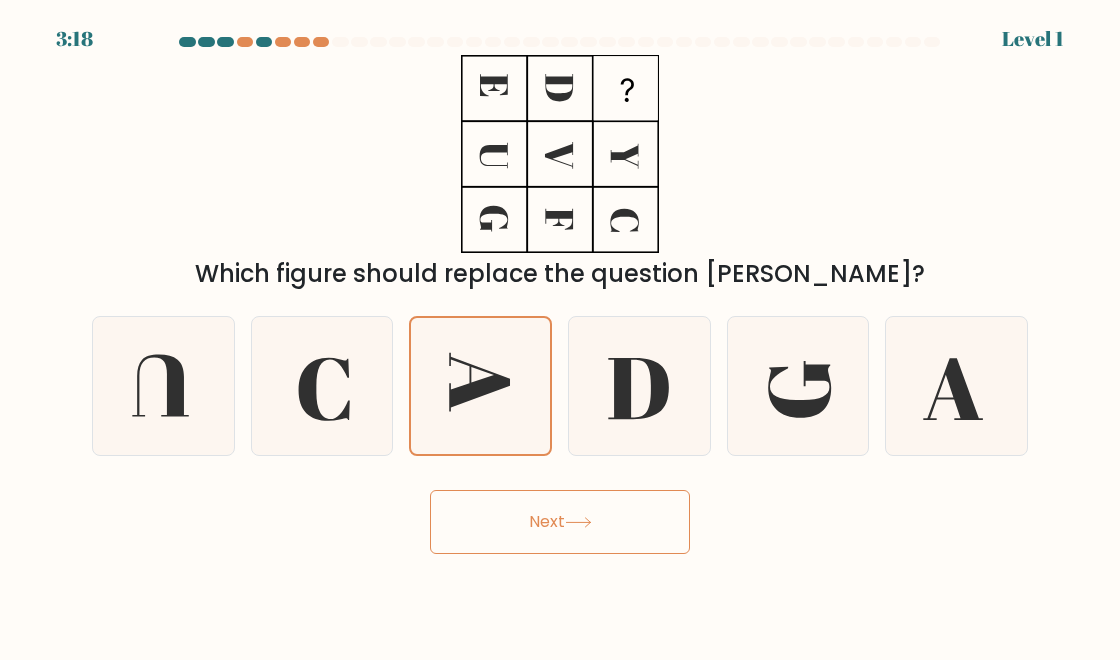 click on "Next" at bounding box center (560, 522) 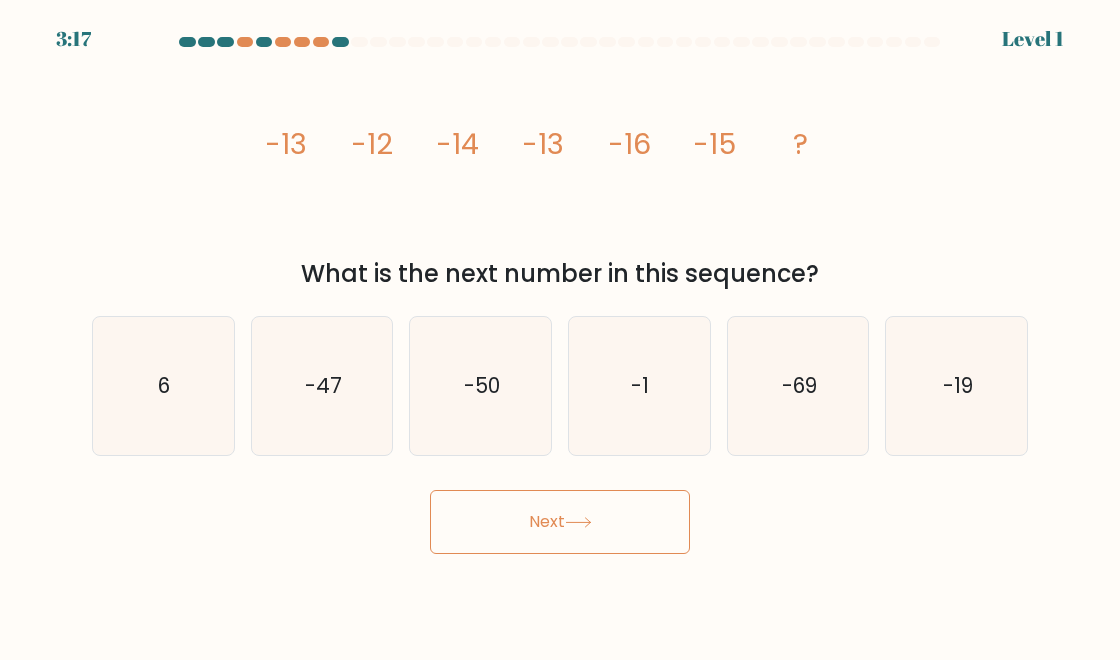 click on "Next" at bounding box center (560, 522) 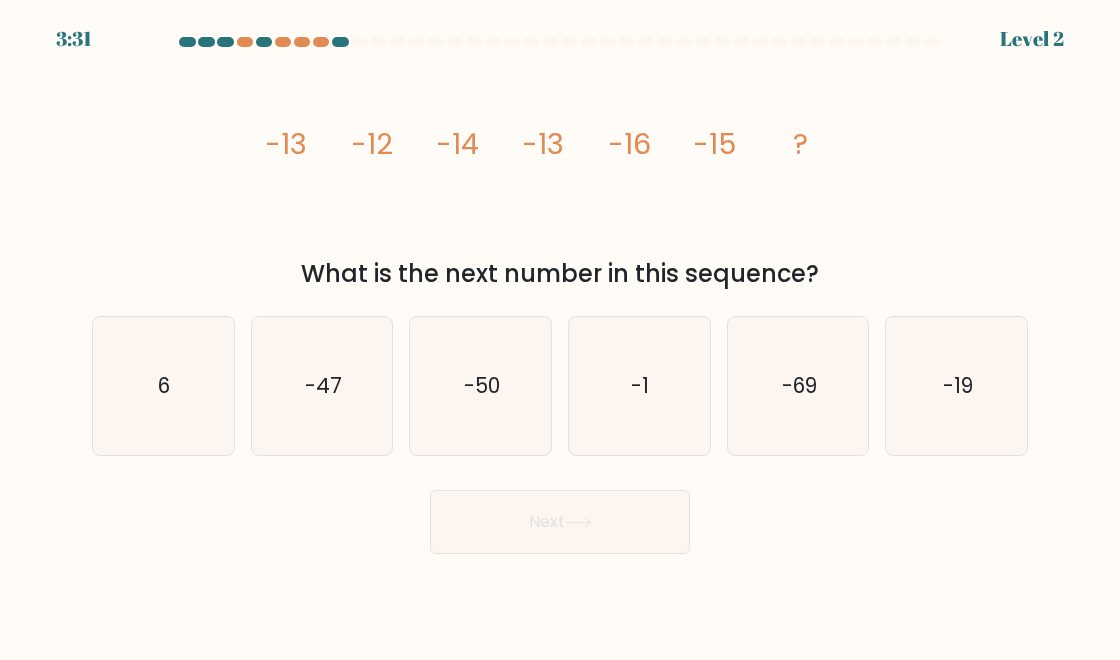 click at bounding box center [560, 295] 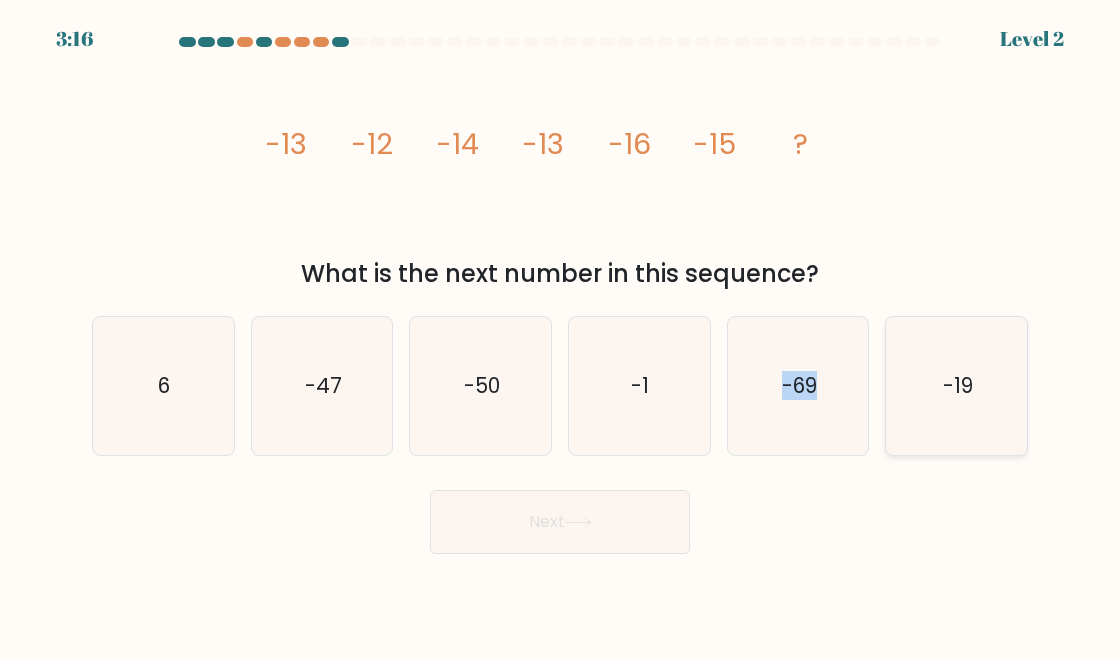 drag, startPoint x: 819, startPoint y: 373, endPoint x: 933, endPoint y: 383, distance: 114.43776 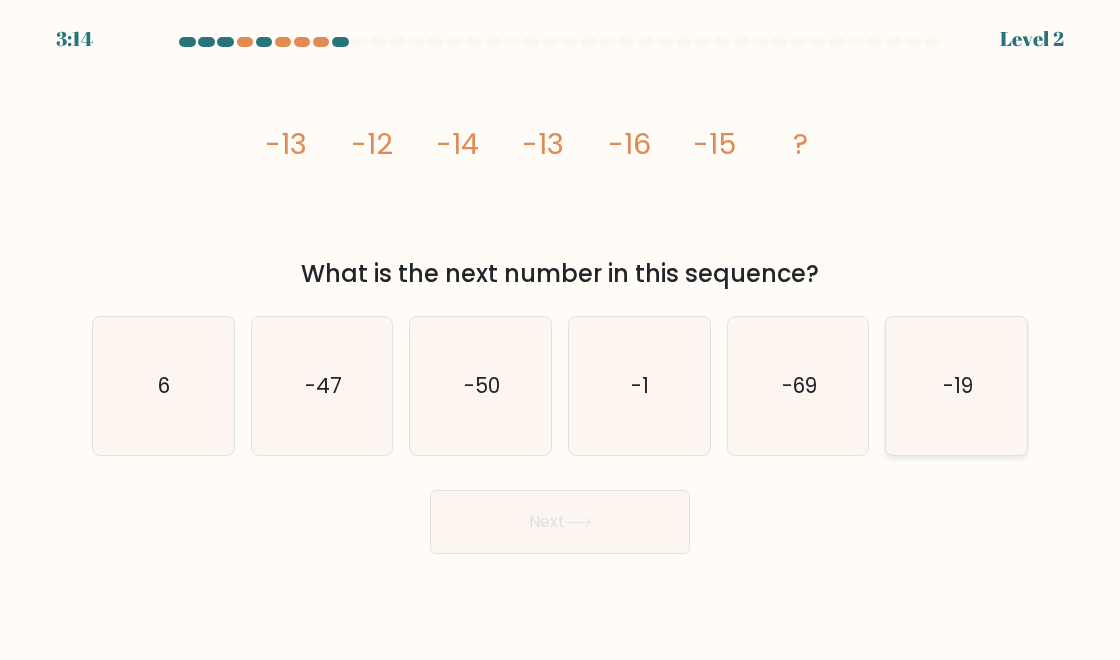 click on "-19" 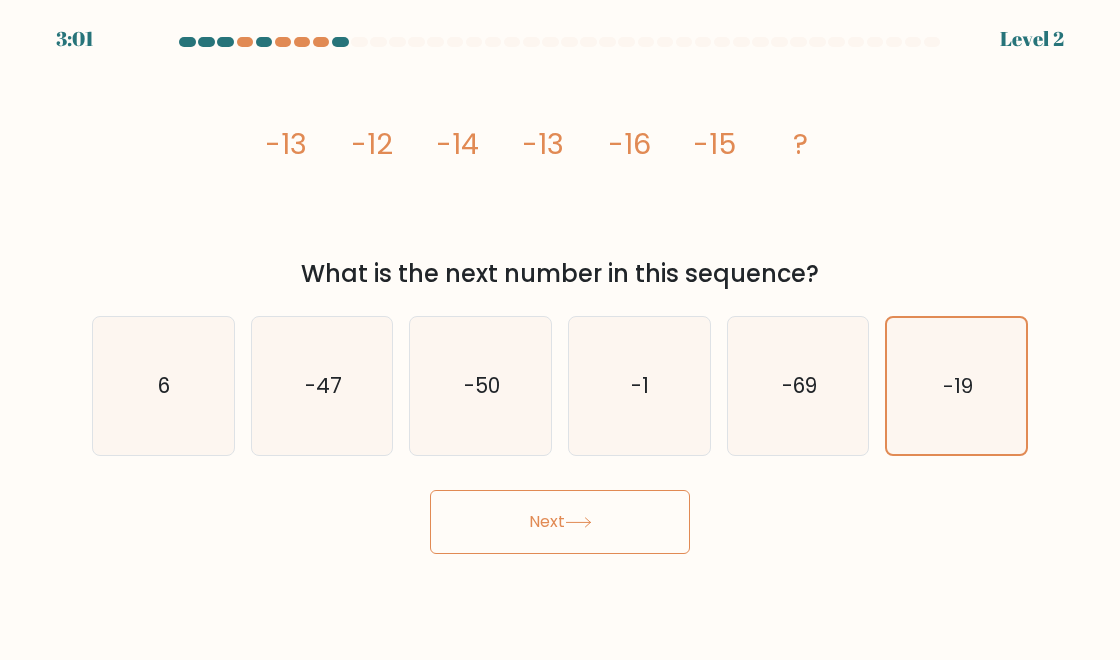 click on "Next" at bounding box center (560, 522) 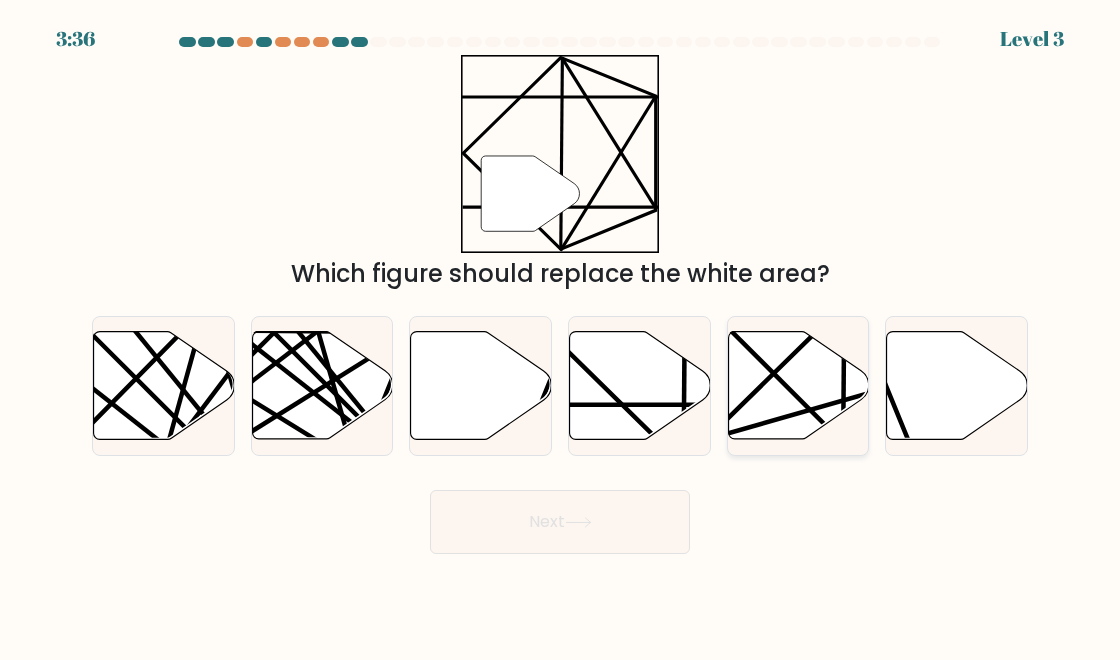 click 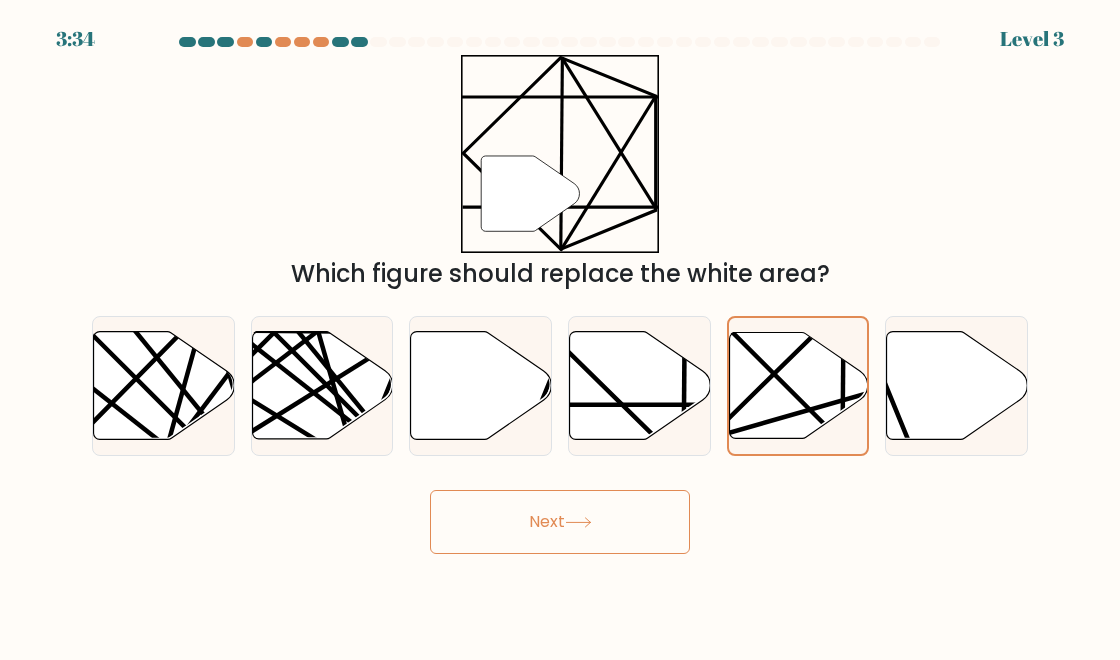 click on "Next" at bounding box center (560, 522) 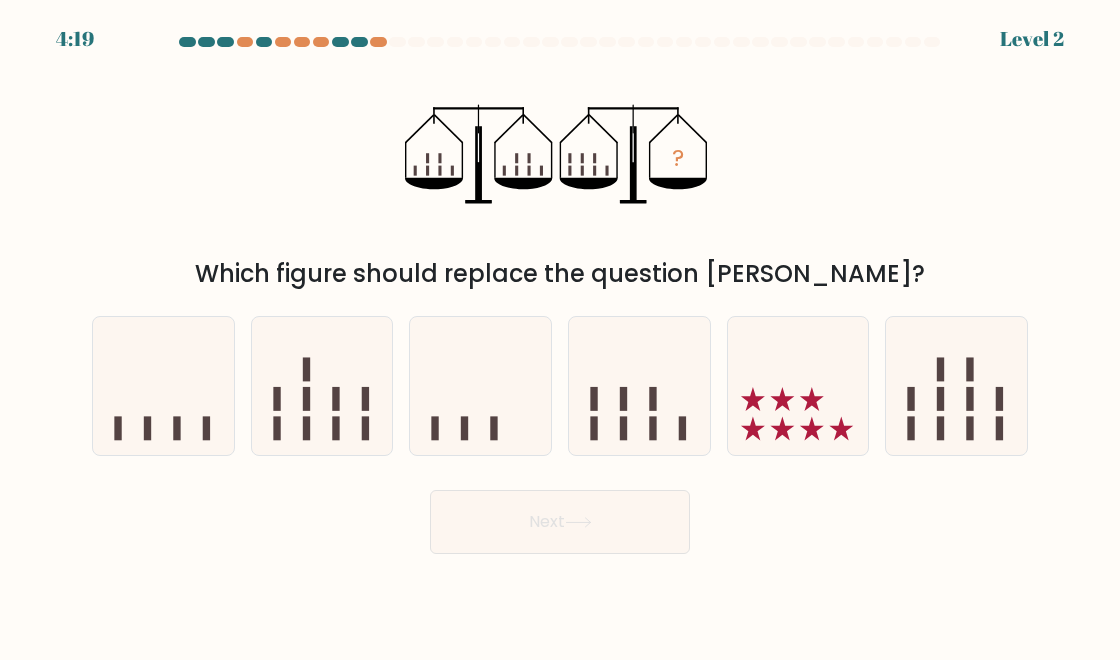 click on "Next" at bounding box center (560, 522) 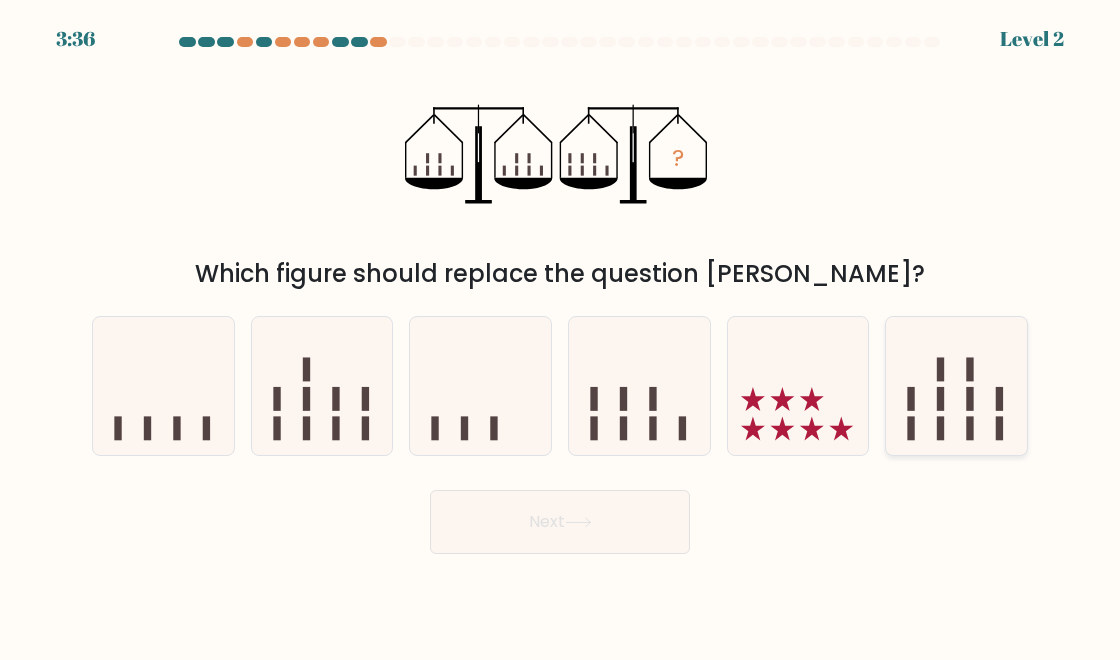 click 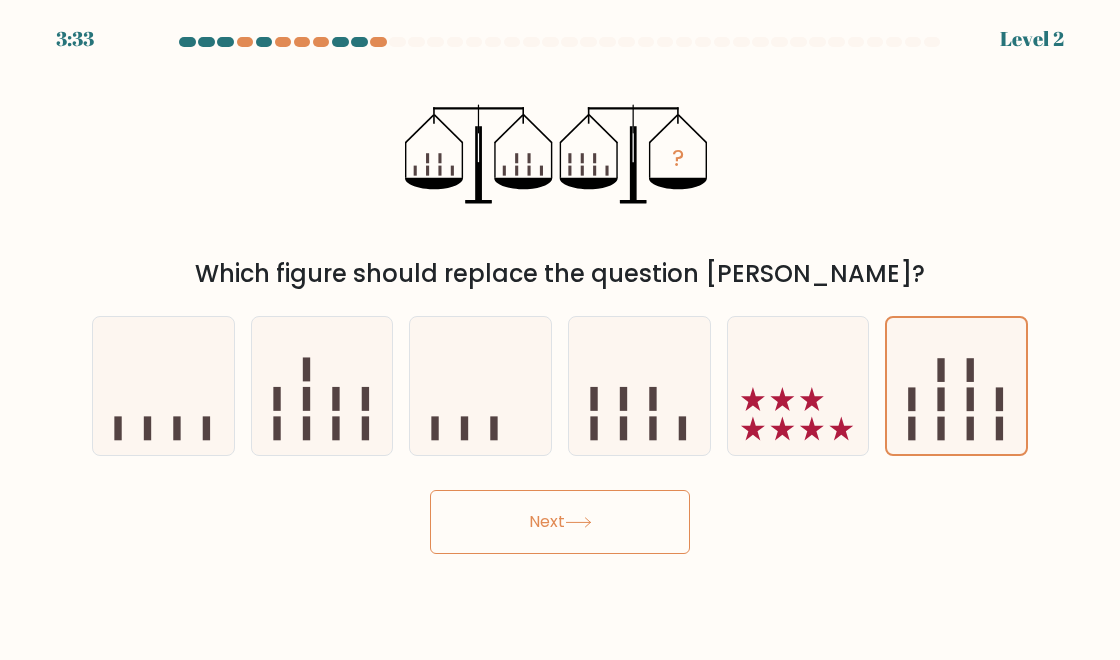 click on "Next" at bounding box center [560, 522] 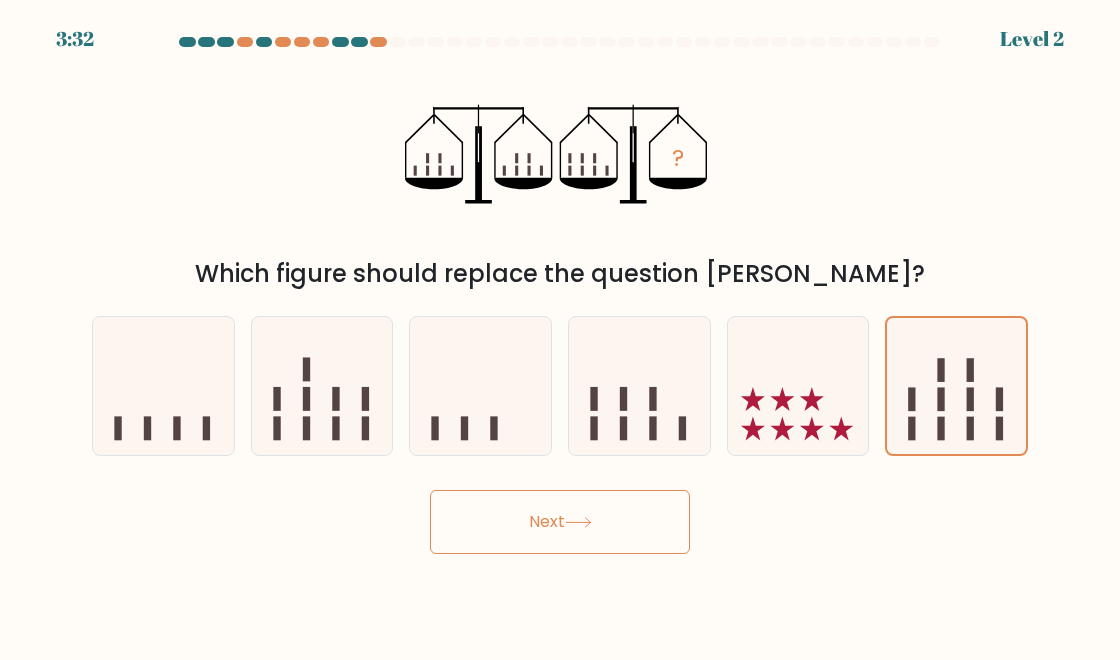 click on "3:32
Level 2" at bounding box center [560, 330] 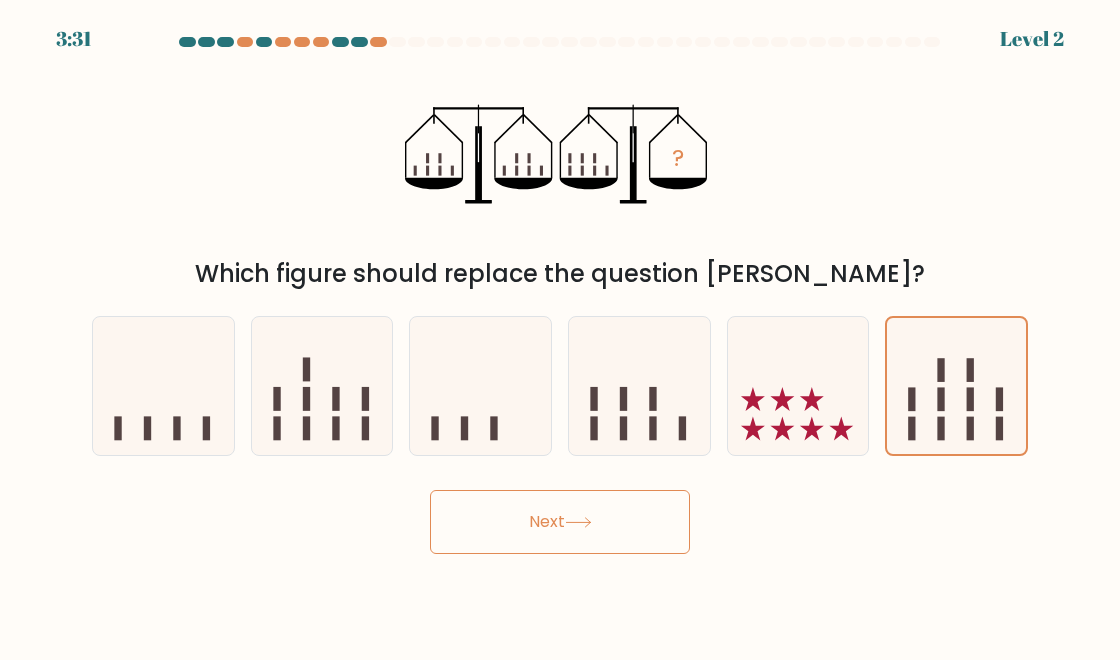 click on "3:31
Level 2" at bounding box center (560, 330) 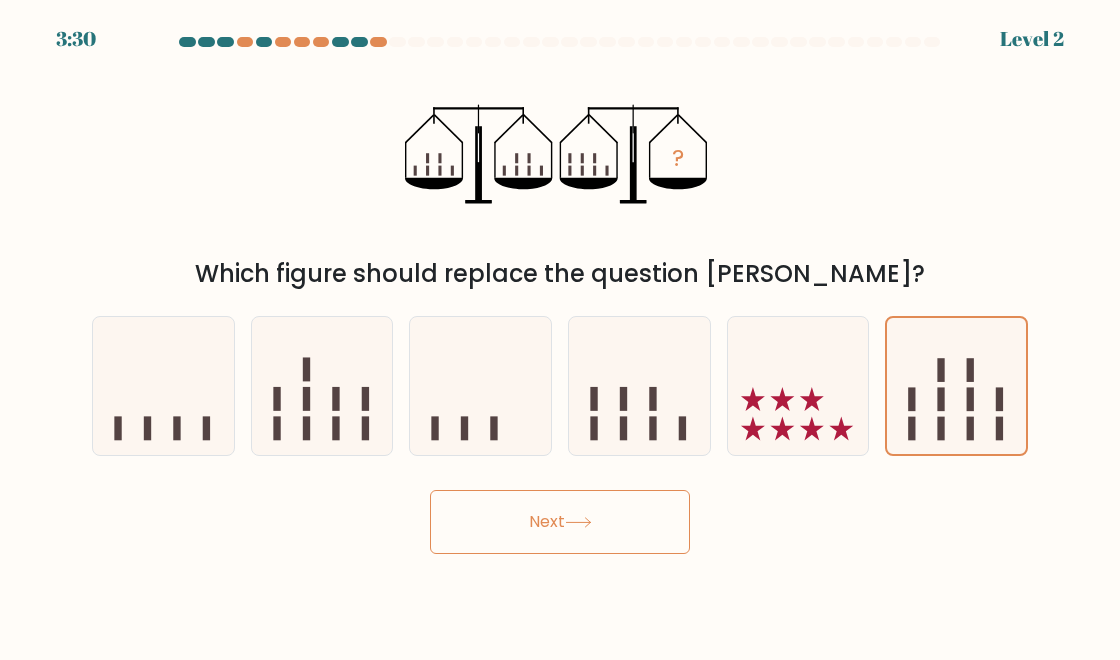 click on "Next" at bounding box center (560, 522) 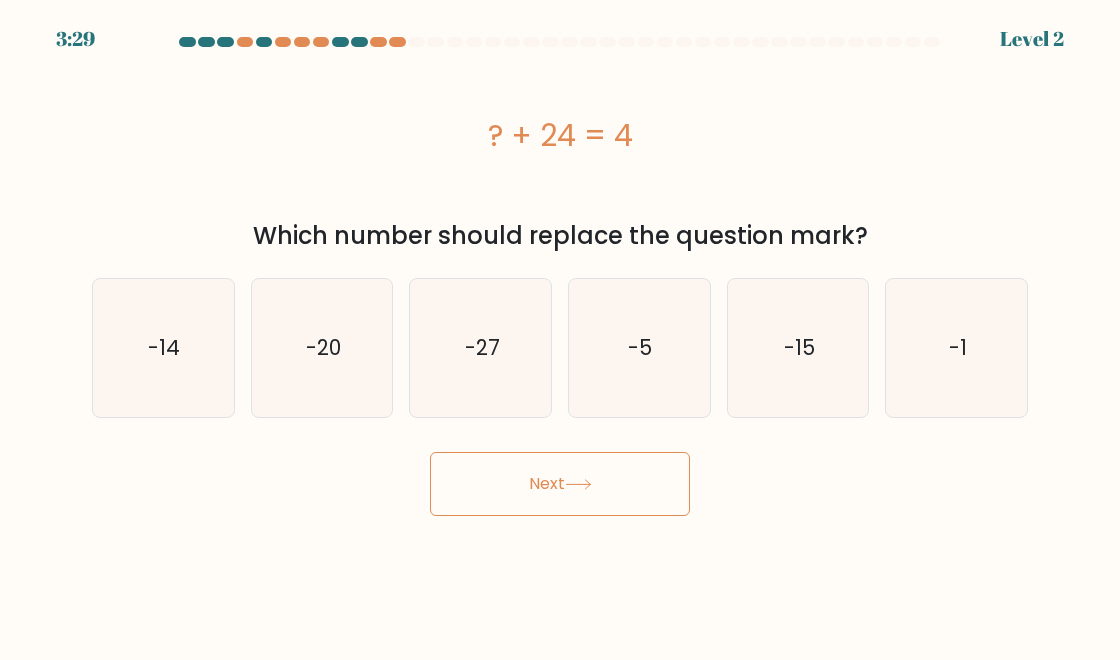 click on "3:29
Level 2
a." at bounding box center [560, 330] 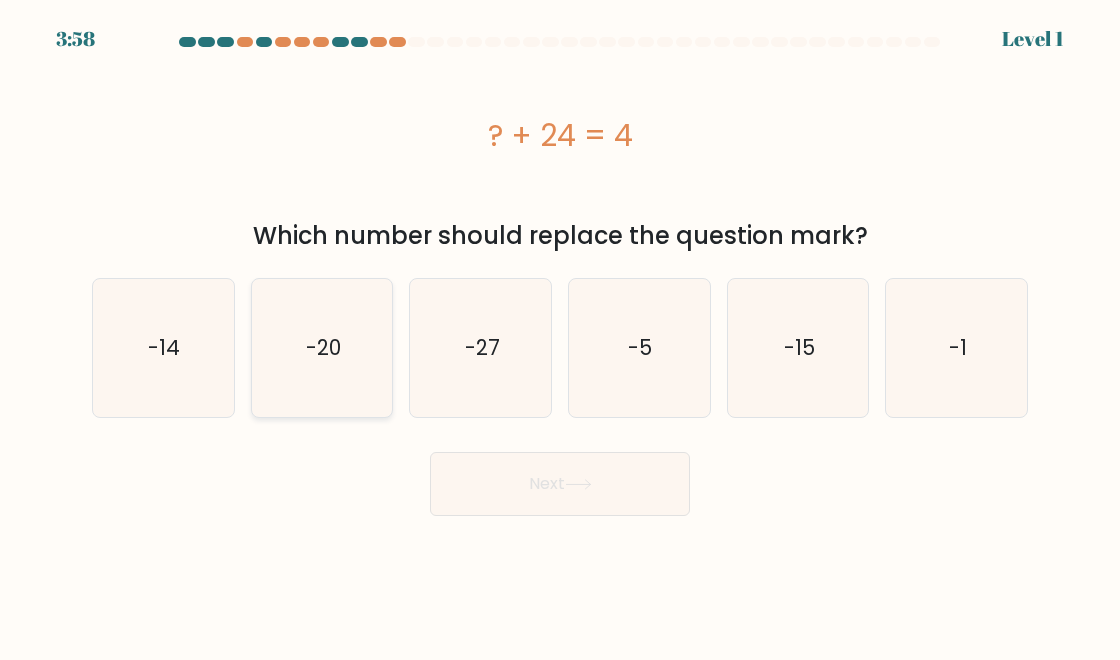 click on "-20" 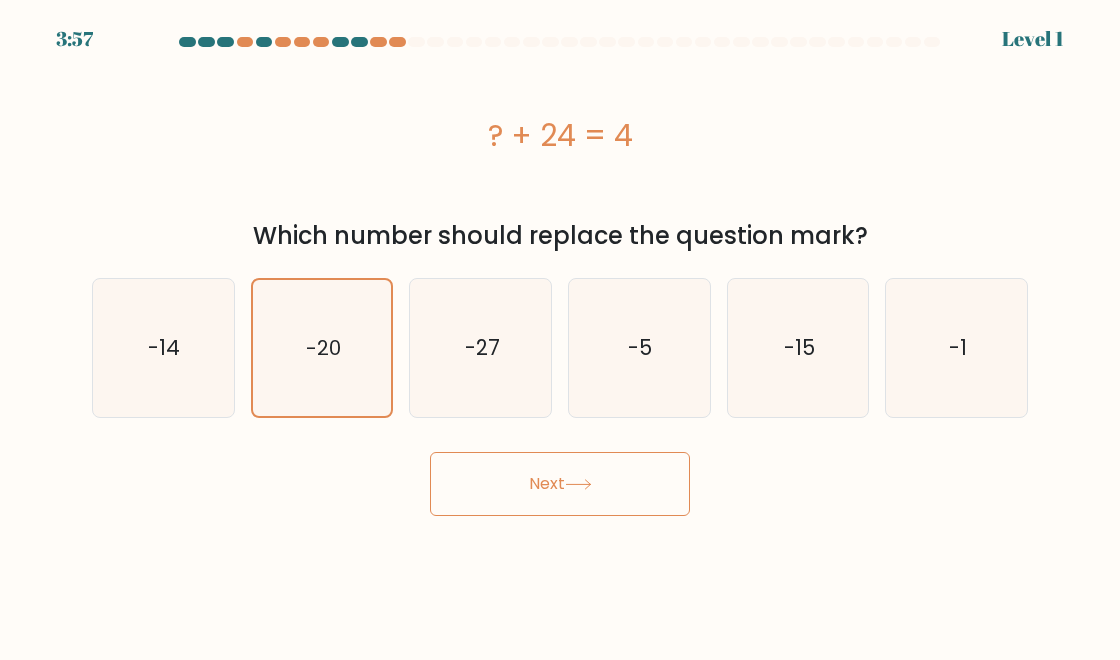 click on "Next" at bounding box center (560, 484) 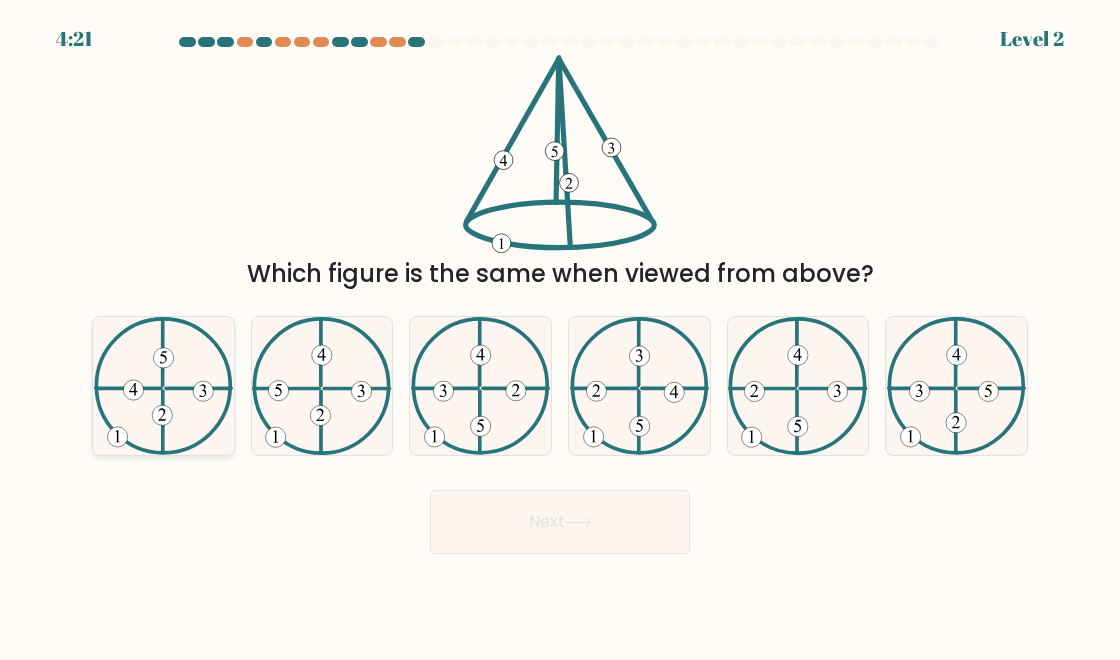 click 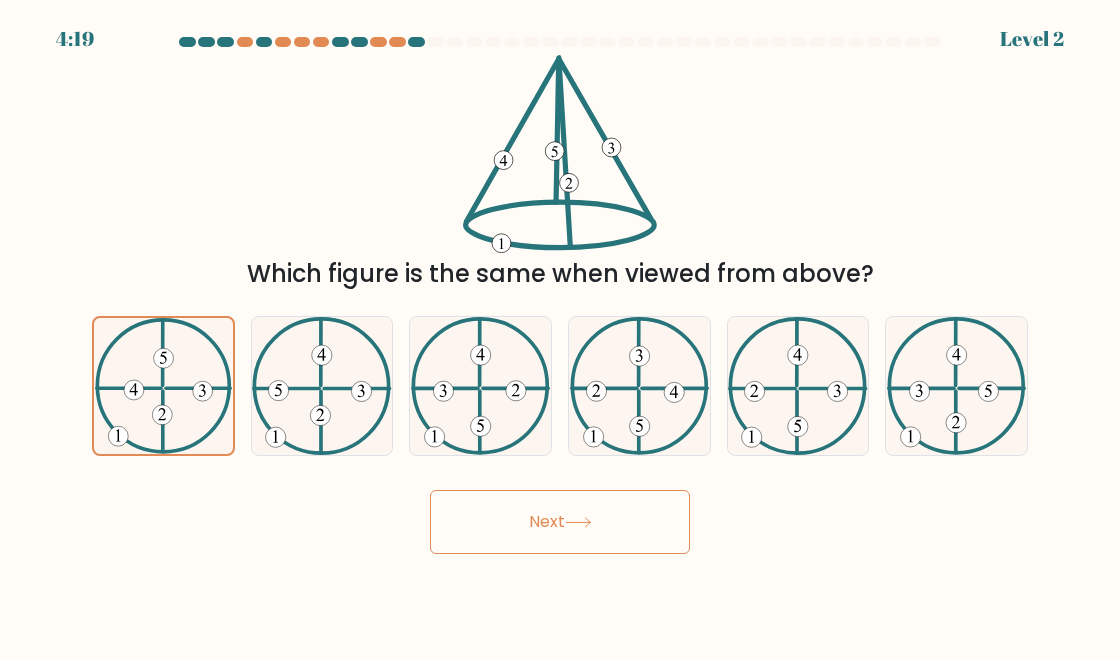 click on "Next" at bounding box center [560, 522] 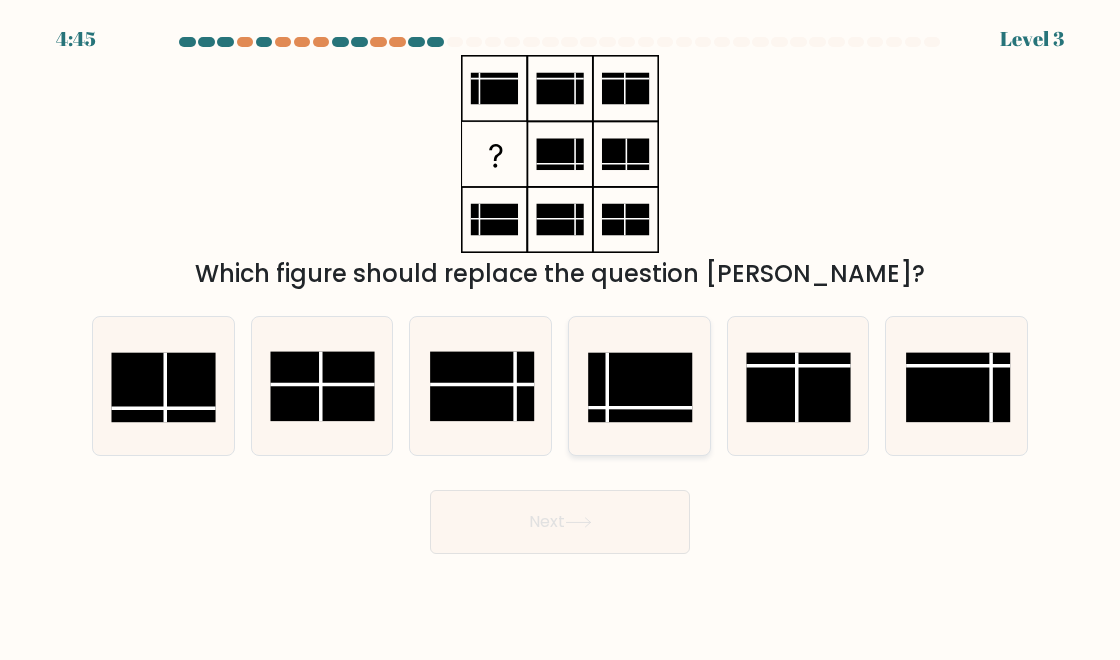 click 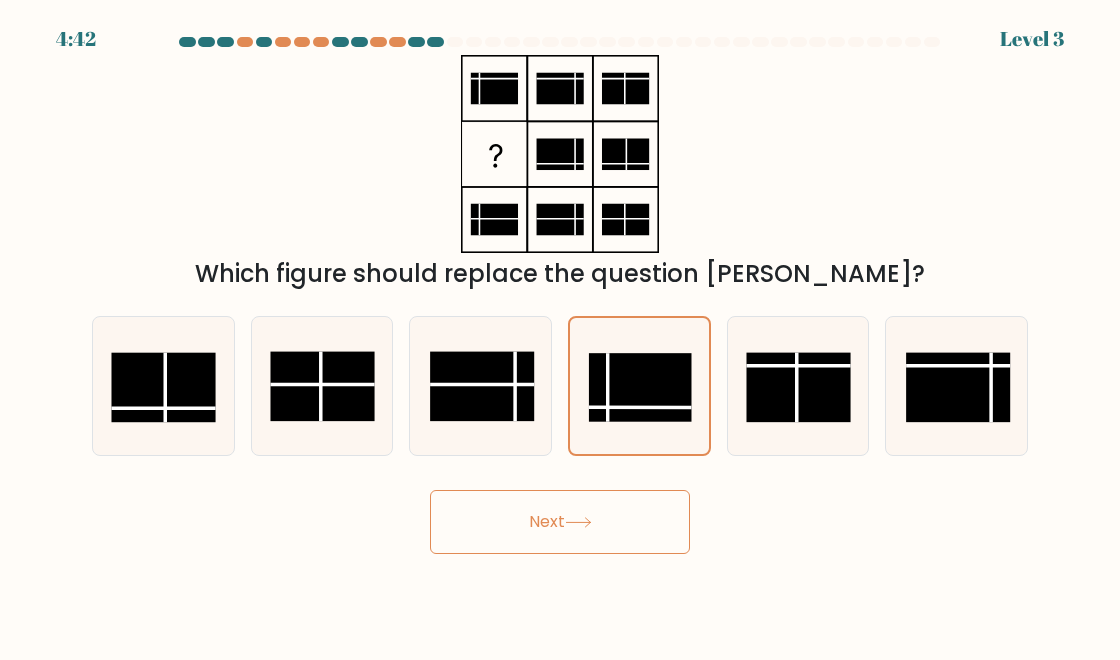 click on "Next" at bounding box center (560, 522) 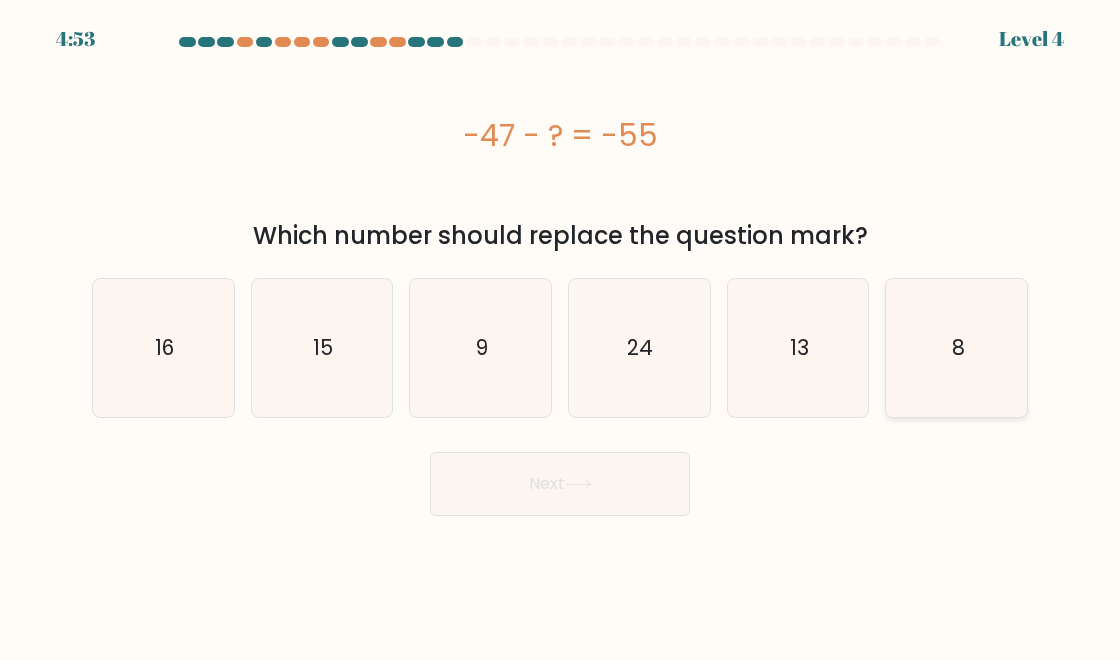 click on "8" 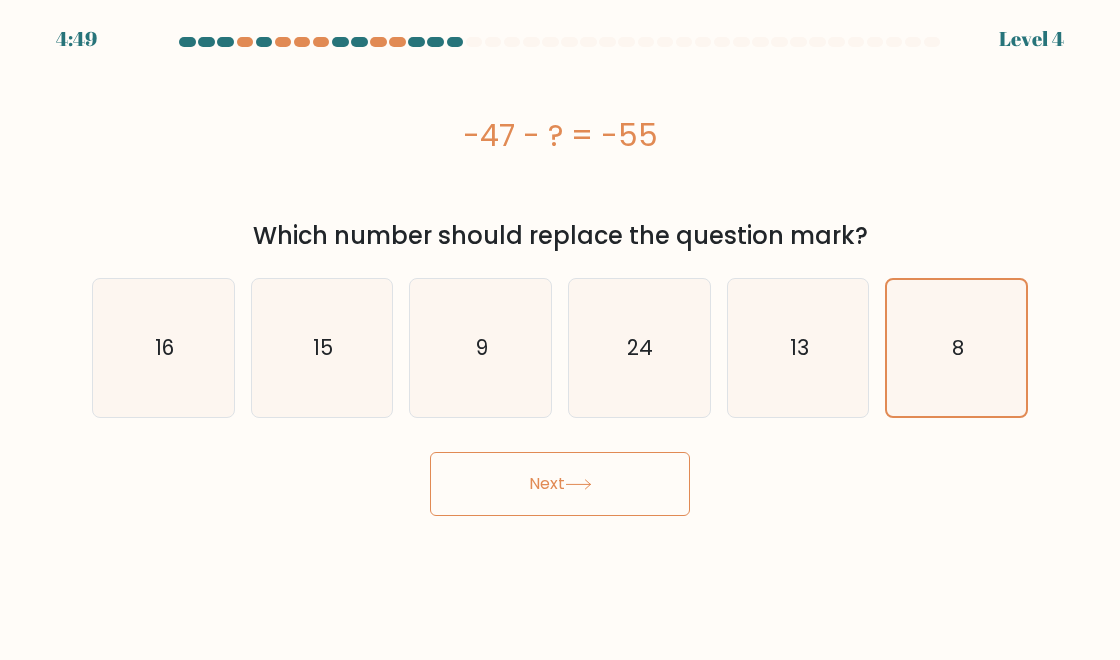 click on "Next" at bounding box center [560, 484] 